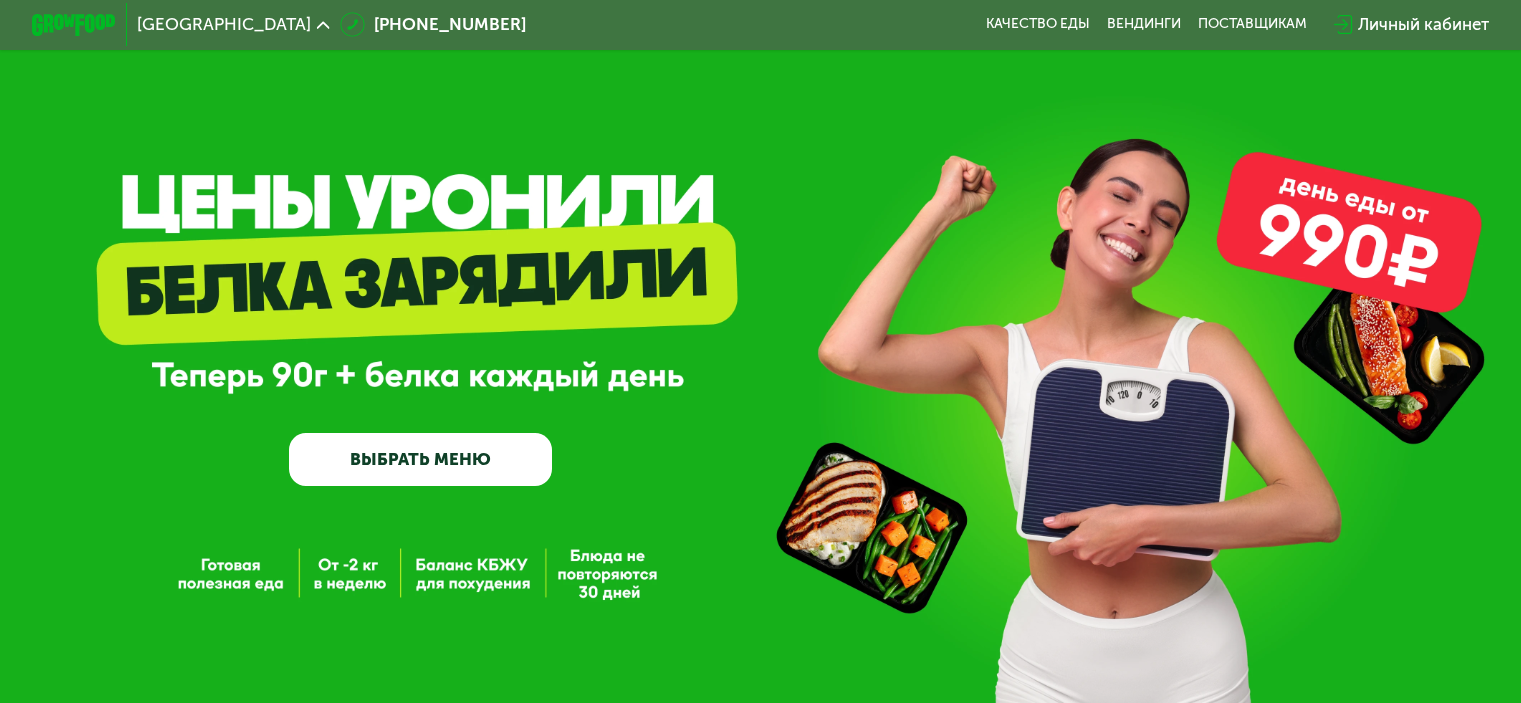 scroll, scrollTop: 0, scrollLeft: 0, axis: both 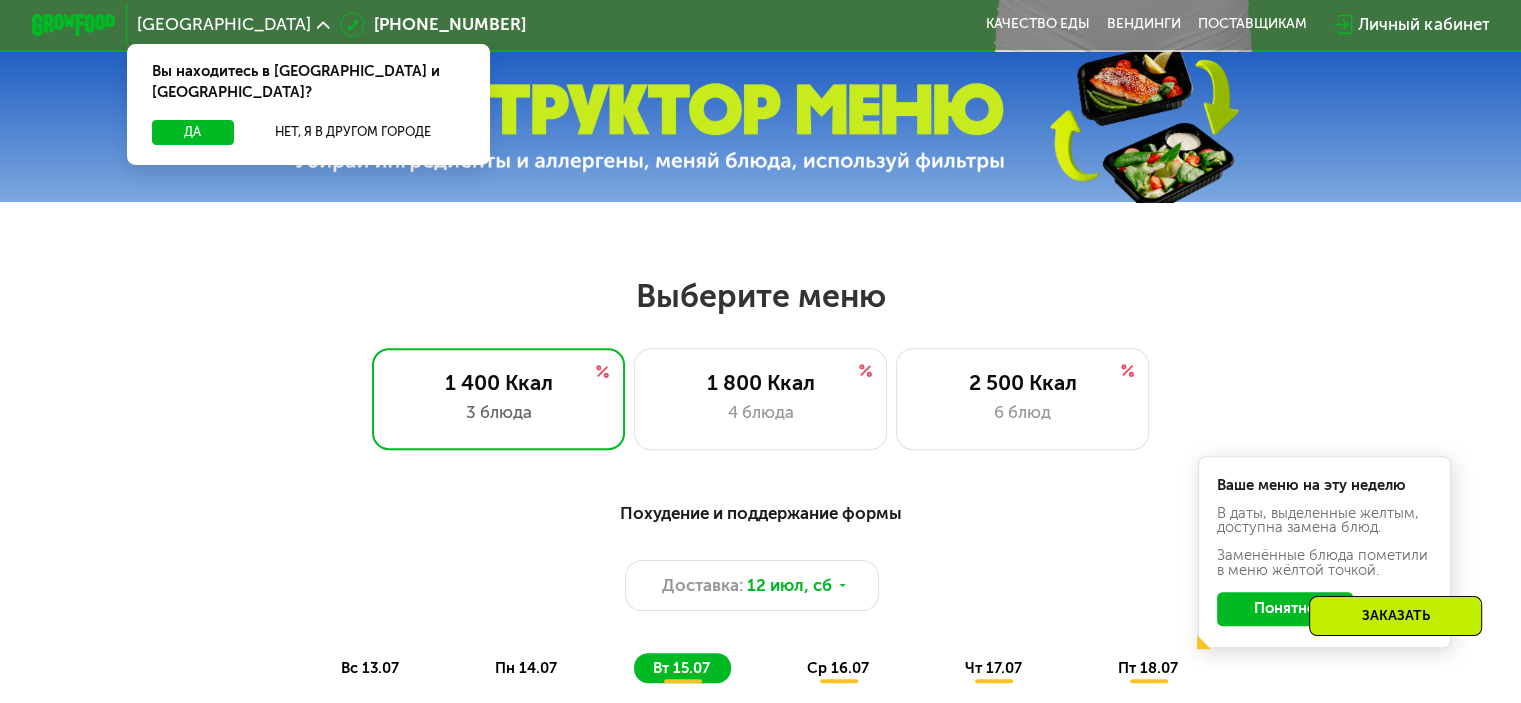 click on "1 400 Ккал 3 блюда 1 800 Ккал 4 блюда 2 500 Ккал 6 блюд" at bounding box center [761, 398] 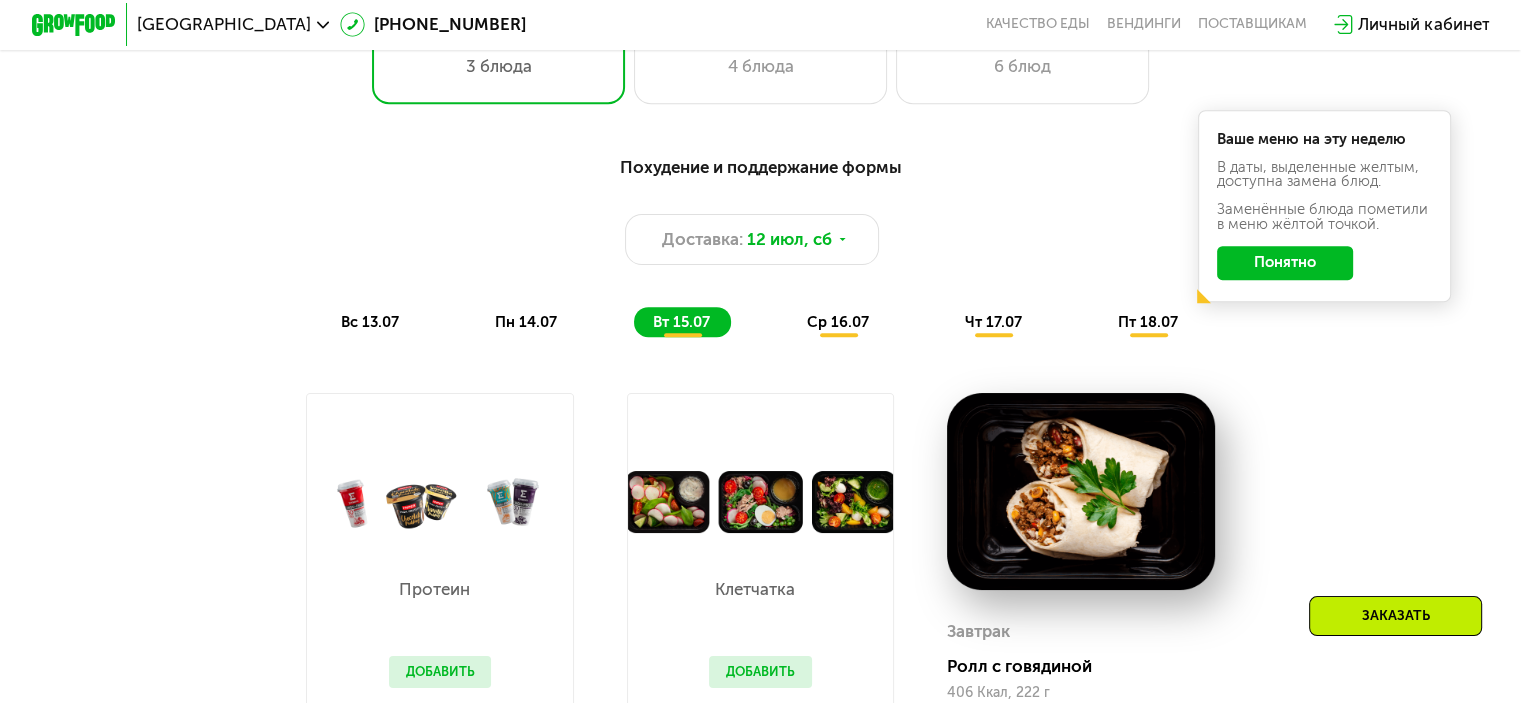 scroll, scrollTop: 1000, scrollLeft: 0, axis: vertical 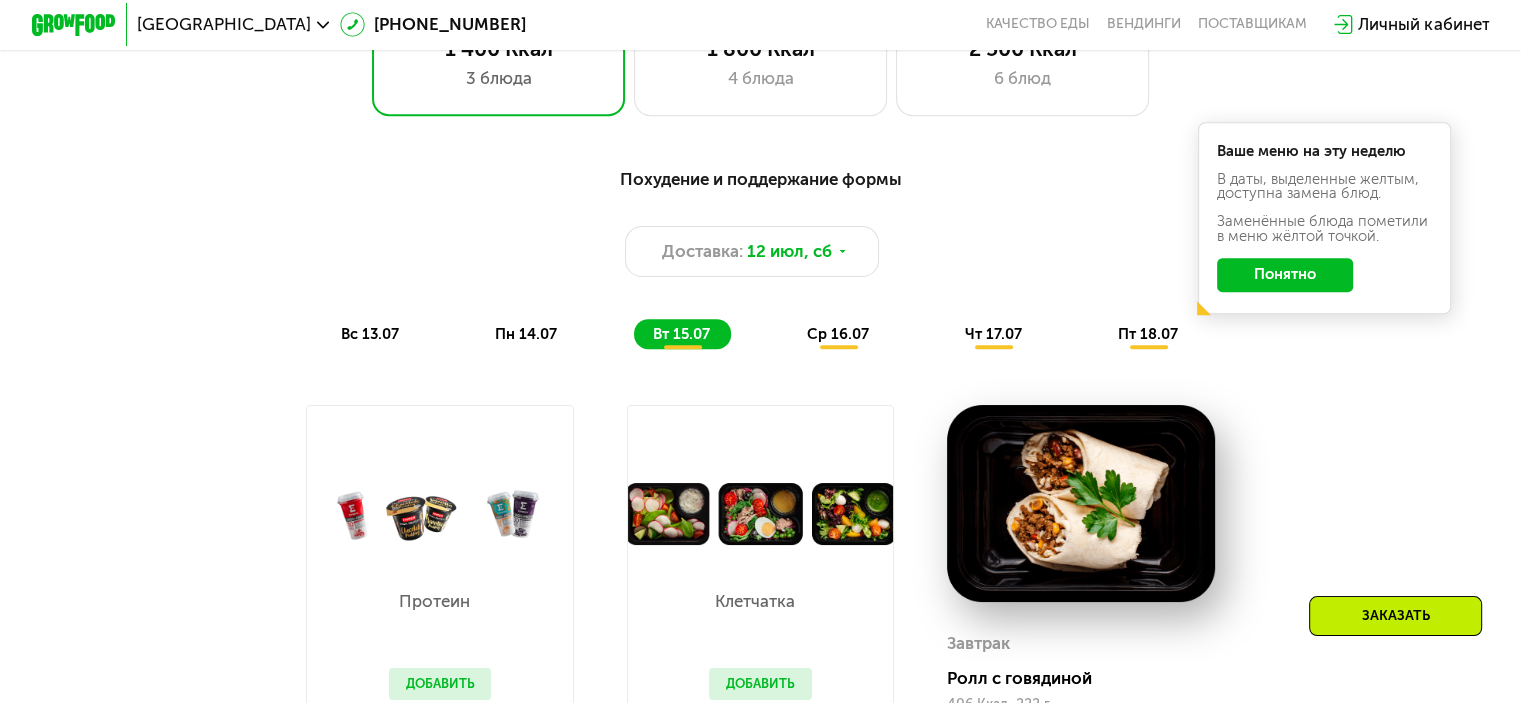 click on "пн 14.07" at bounding box center (526, 334) 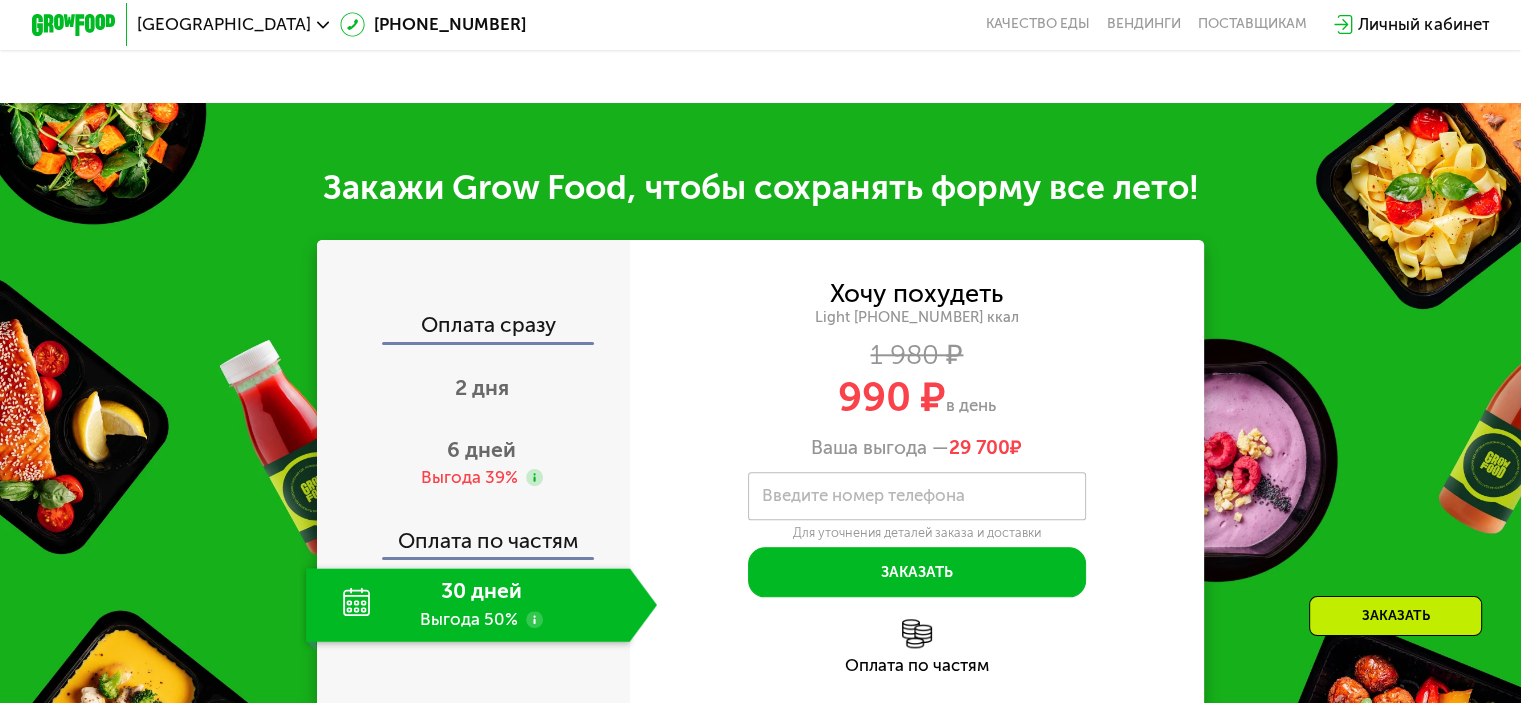 scroll, scrollTop: 2166, scrollLeft: 0, axis: vertical 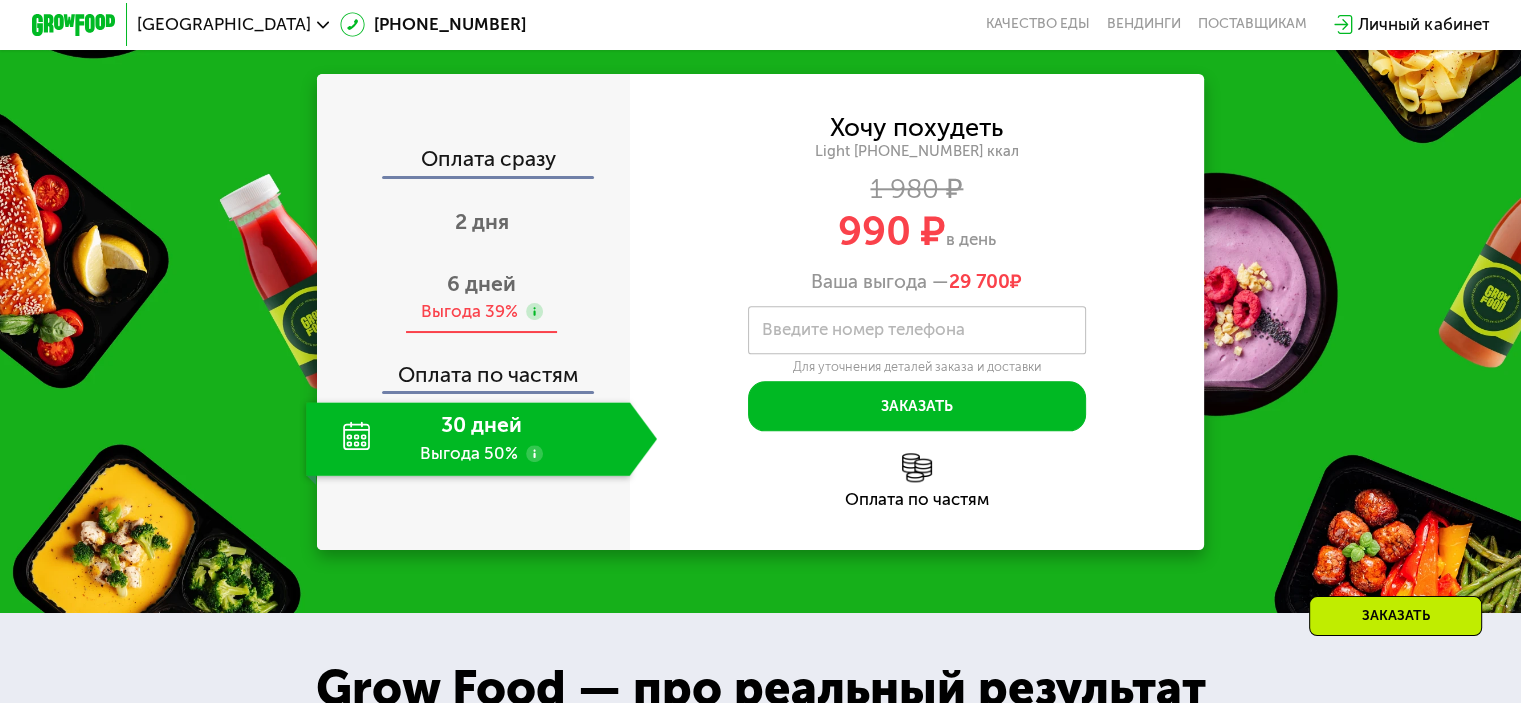 click on "6 дней Выгода 39%" at bounding box center [481, 297] 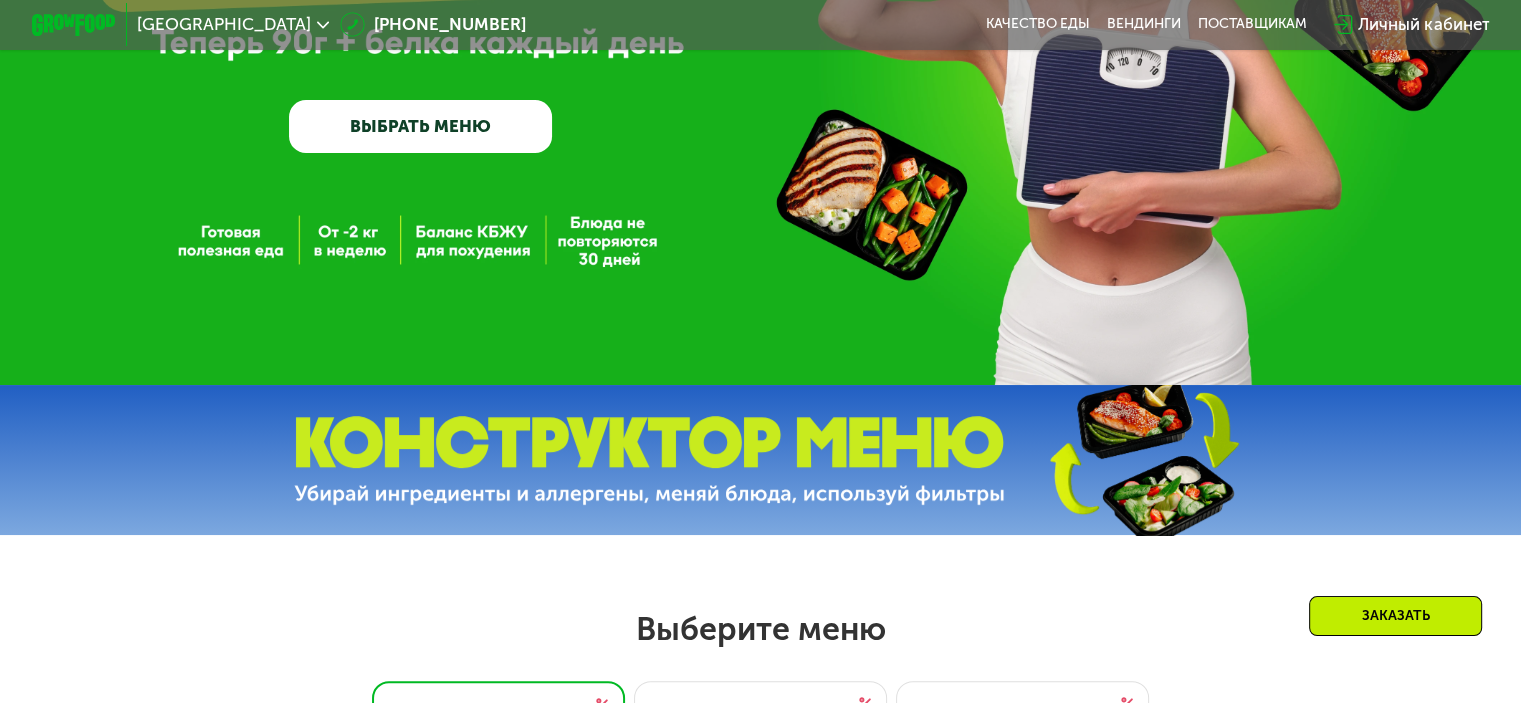 scroll, scrollTop: 0, scrollLeft: 0, axis: both 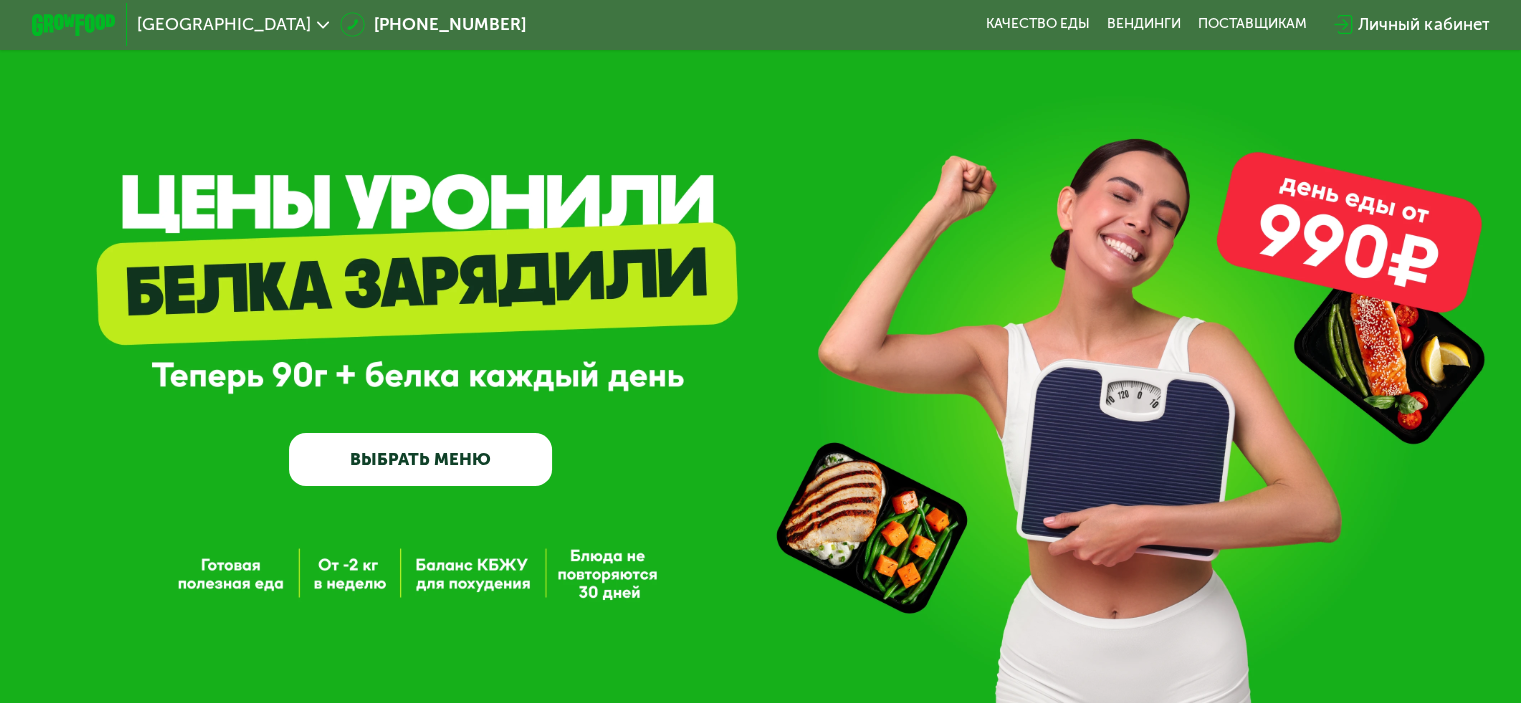 click on "ВЫБРАТЬ МЕНЮ" at bounding box center (420, 459) 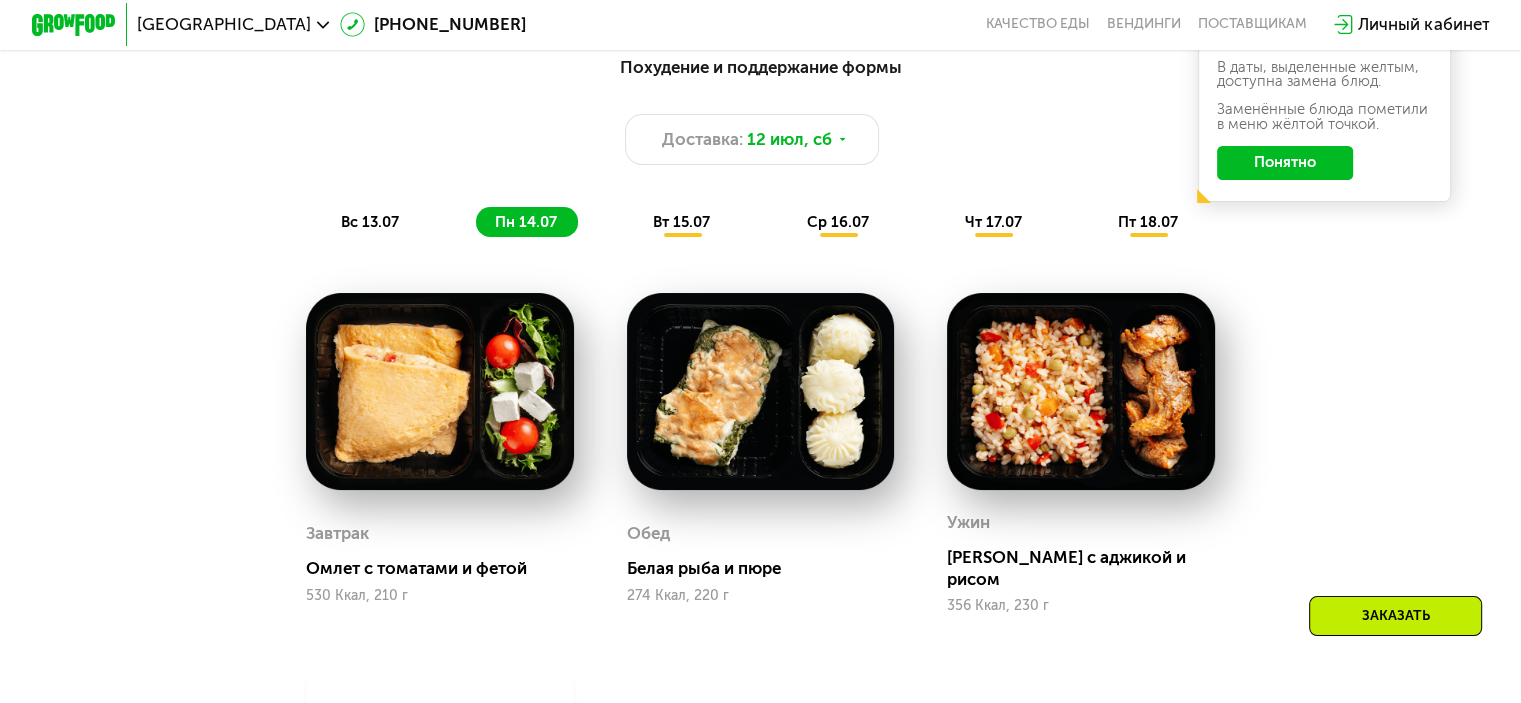 scroll, scrollTop: 1066, scrollLeft: 0, axis: vertical 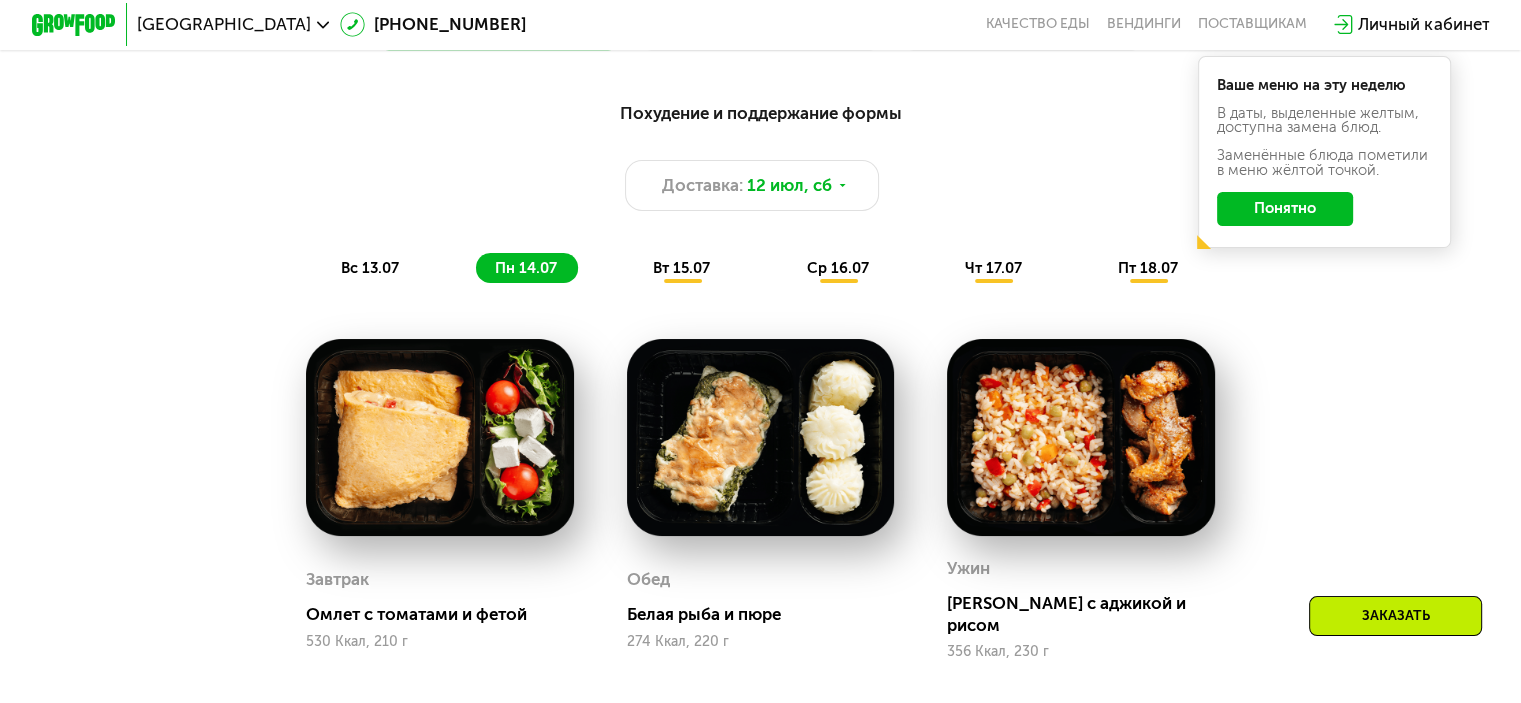 click on "Понятно" 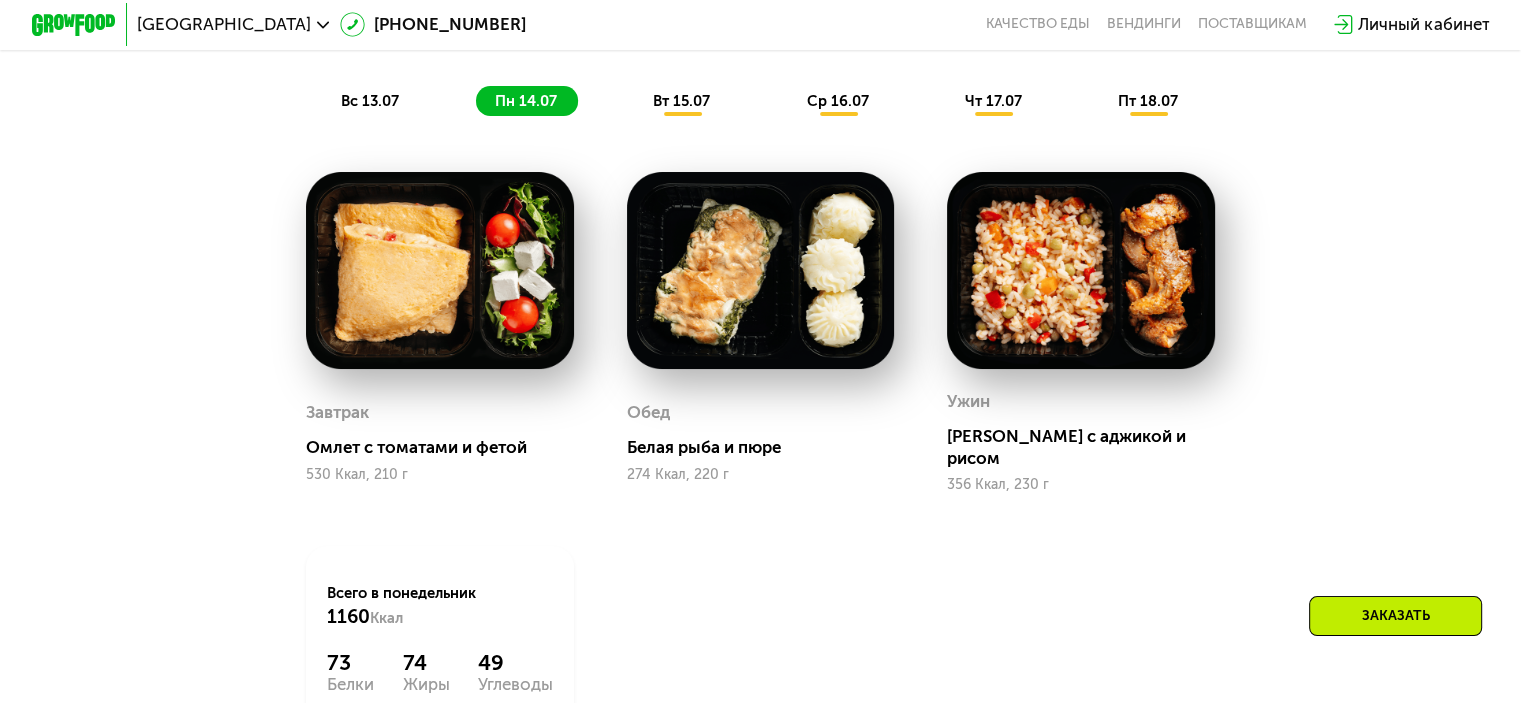 scroll, scrollTop: 1066, scrollLeft: 0, axis: vertical 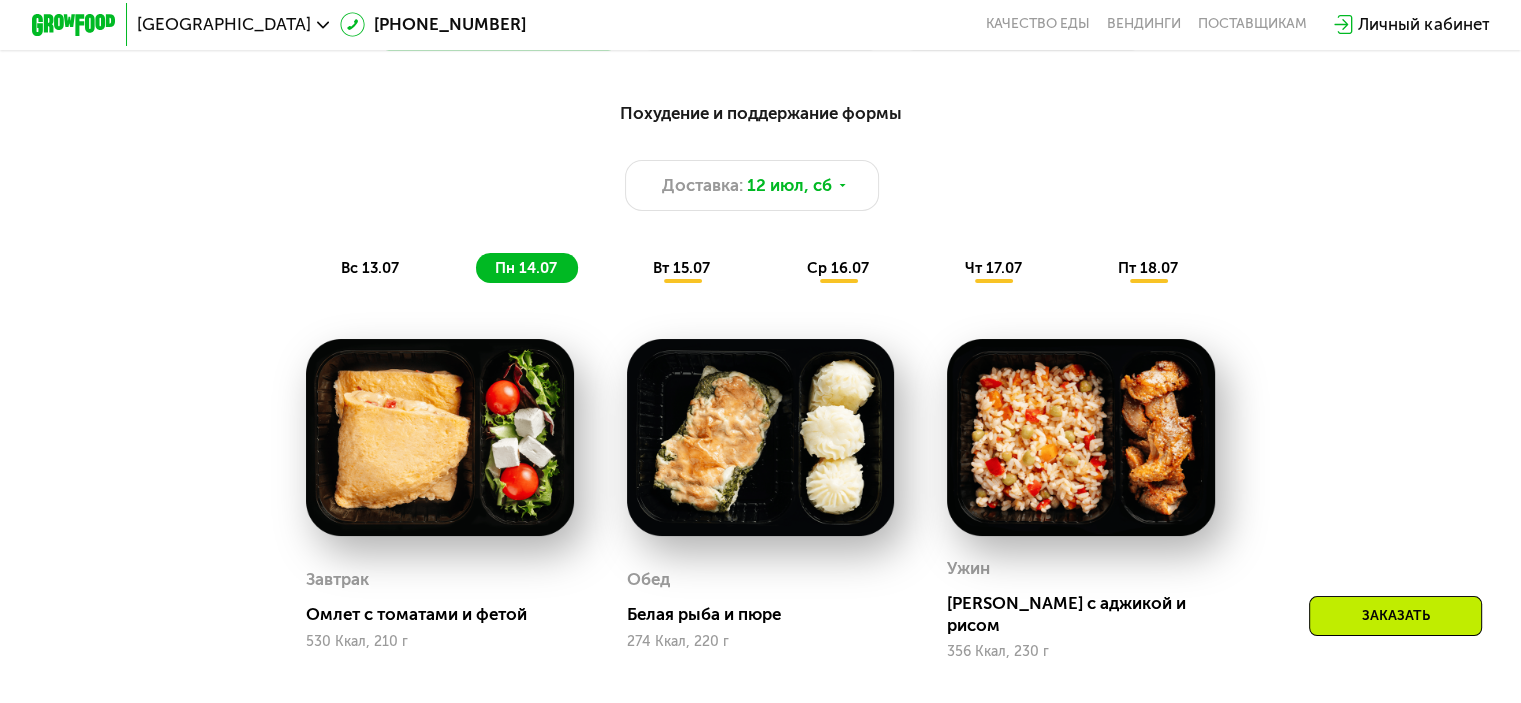 click on "вт 15.07" at bounding box center (681, 268) 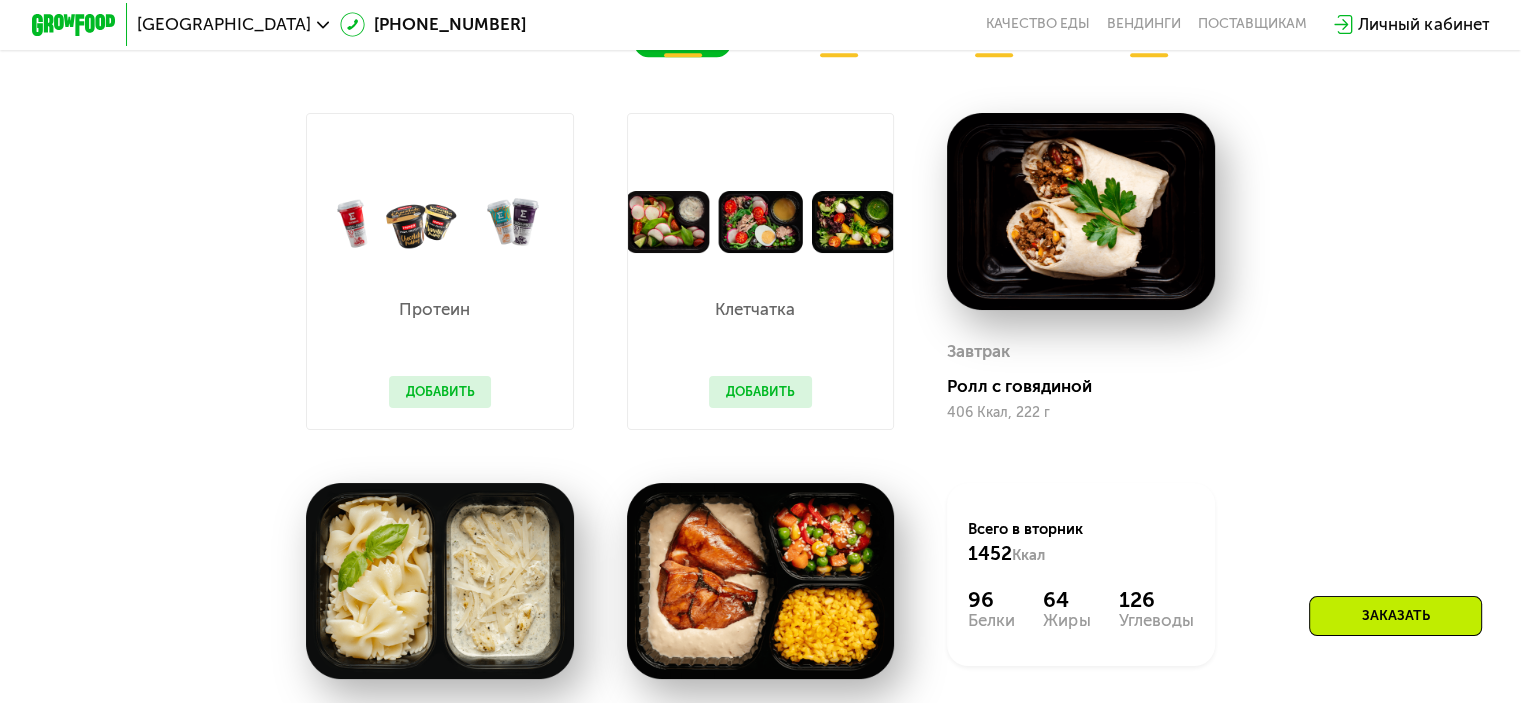scroll, scrollTop: 1233, scrollLeft: 0, axis: vertical 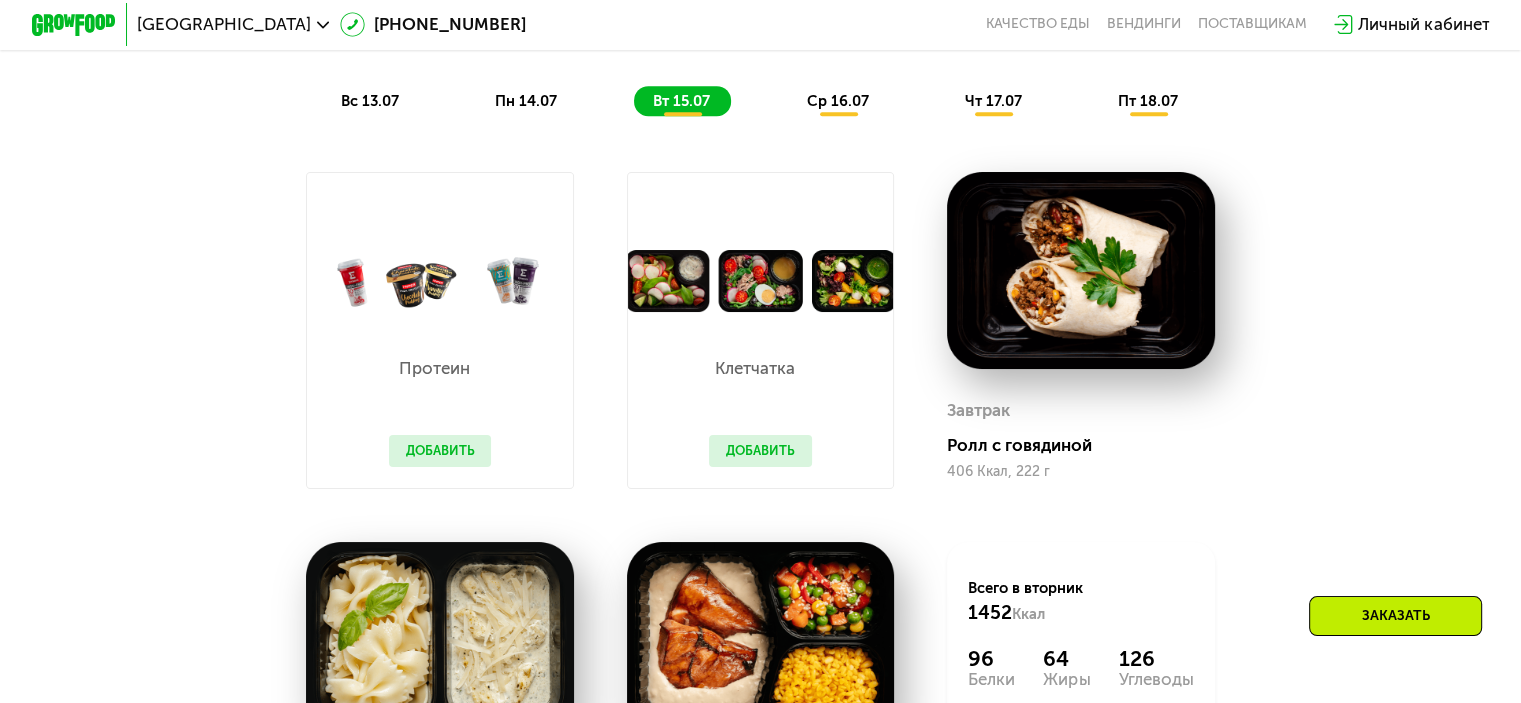 click on "ср 16.07" at bounding box center (837, 101) 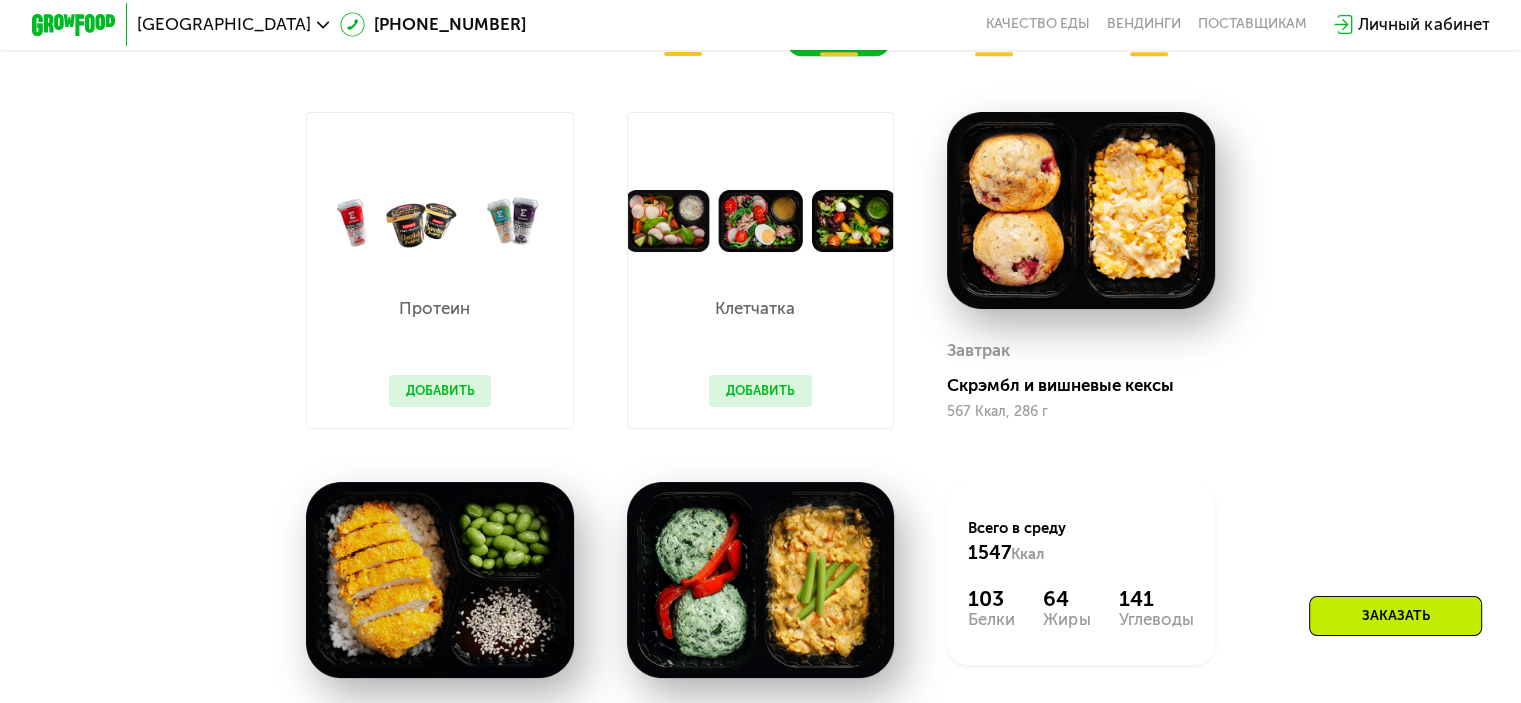scroll, scrollTop: 1233, scrollLeft: 0, axis: vertical 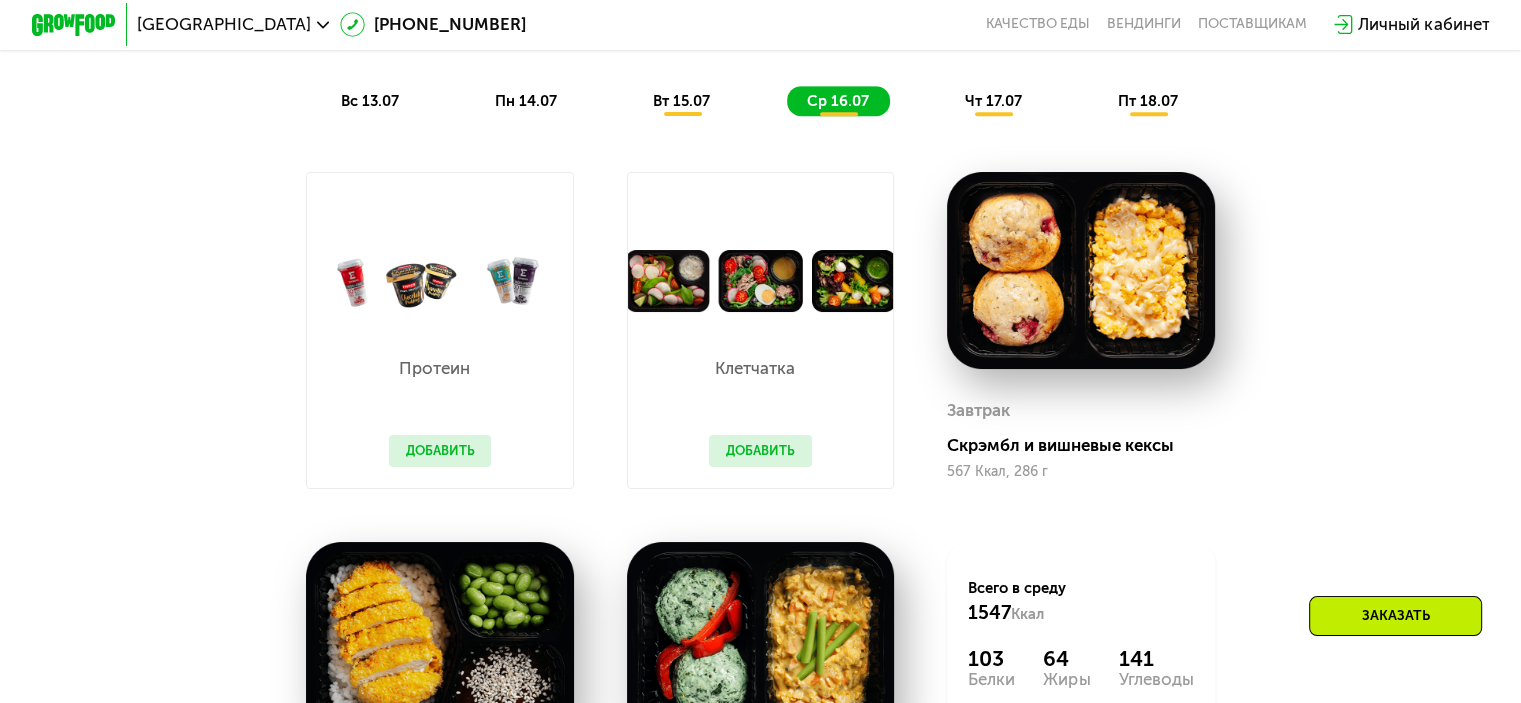 click on "чт 17.07" at bounding box center (993, 101) 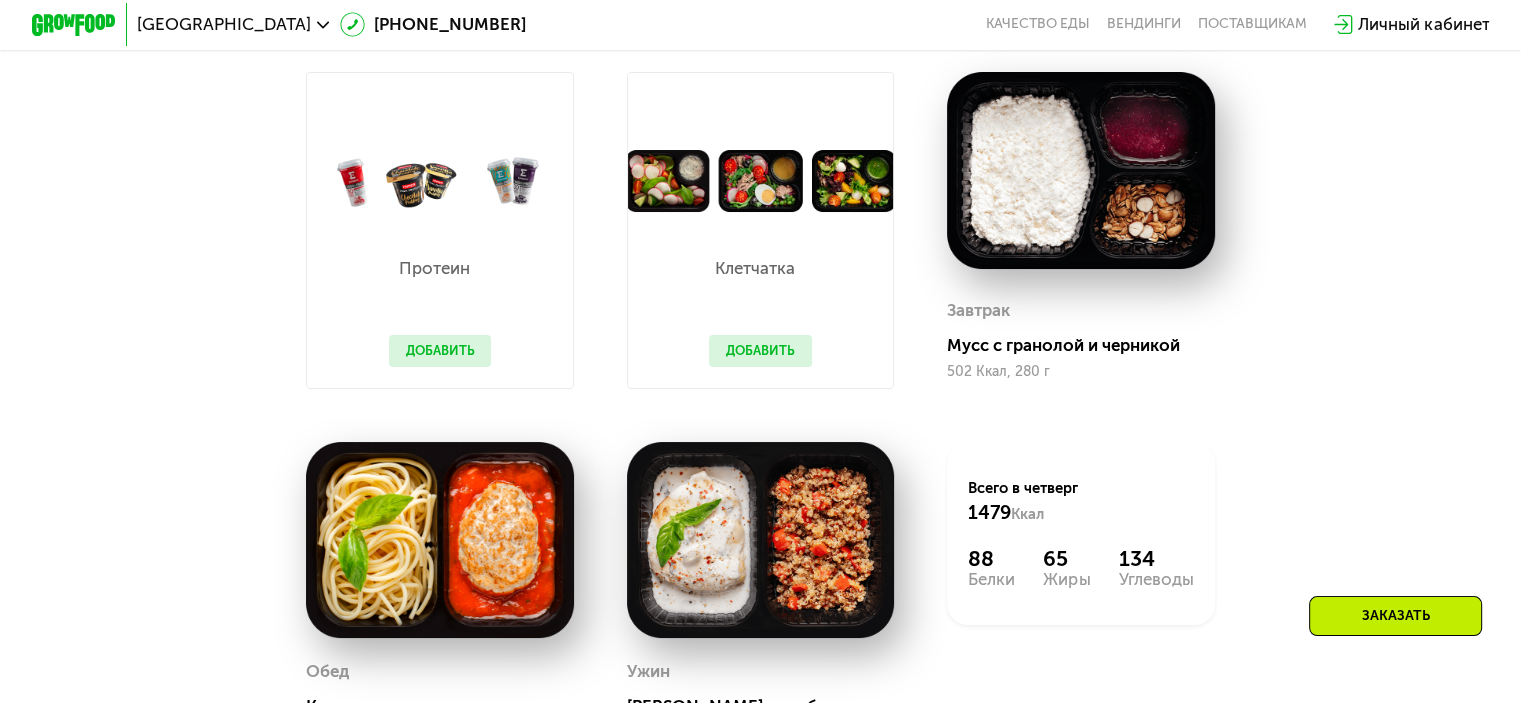 scroll, scrollTop: 1166, scrollLeft: 0, axis: vertical 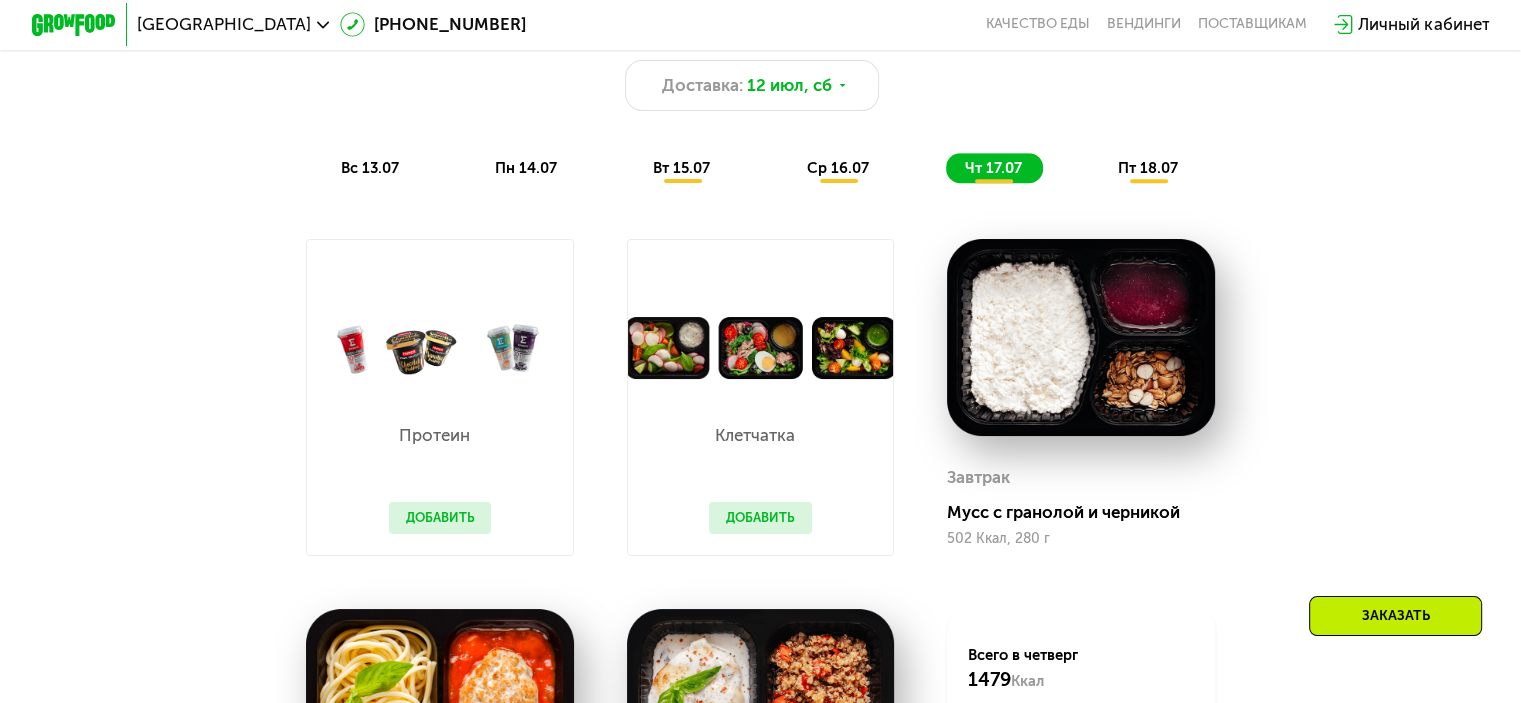 click on "пт 18.07" at bounding box center [1148, 168] 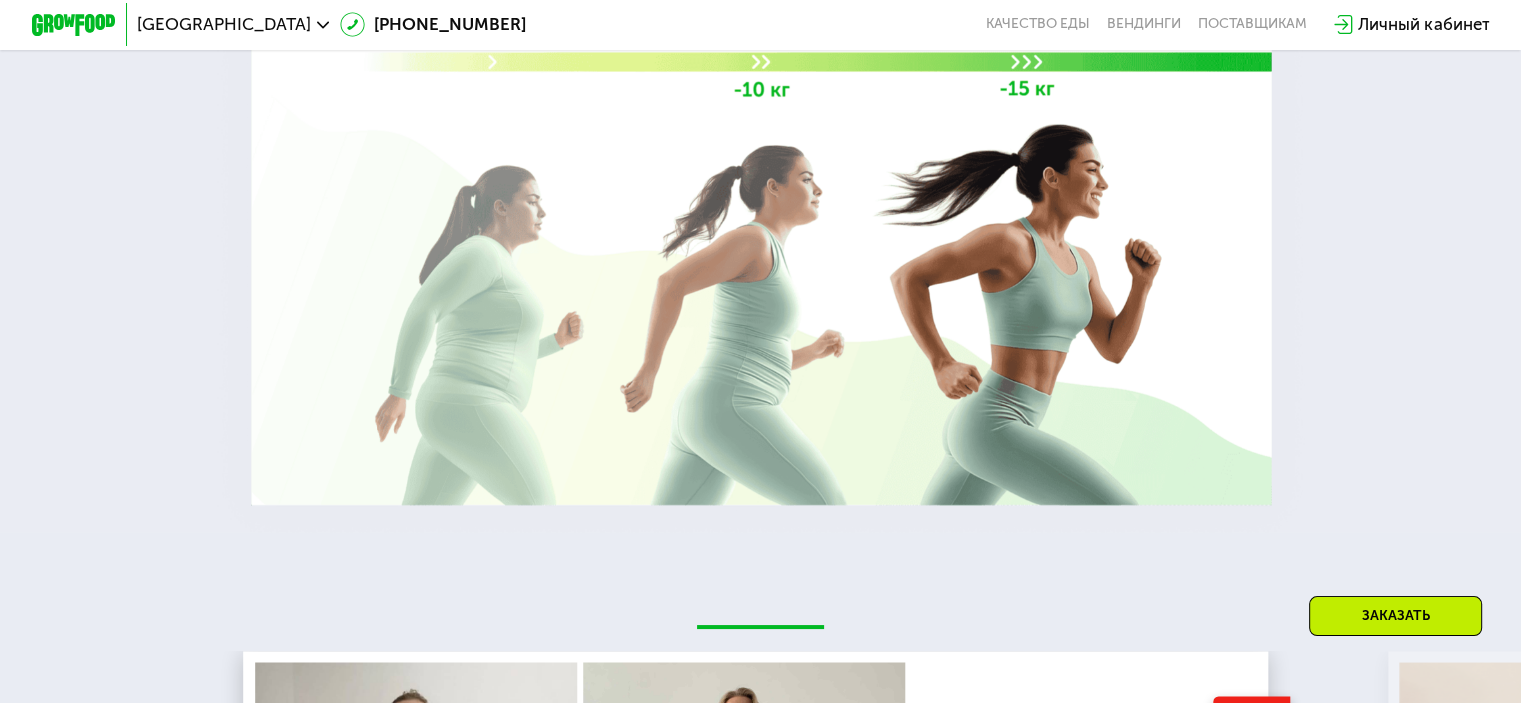 scroll, scrollTop: 3666, scrollLeft: 0, axis: vertical 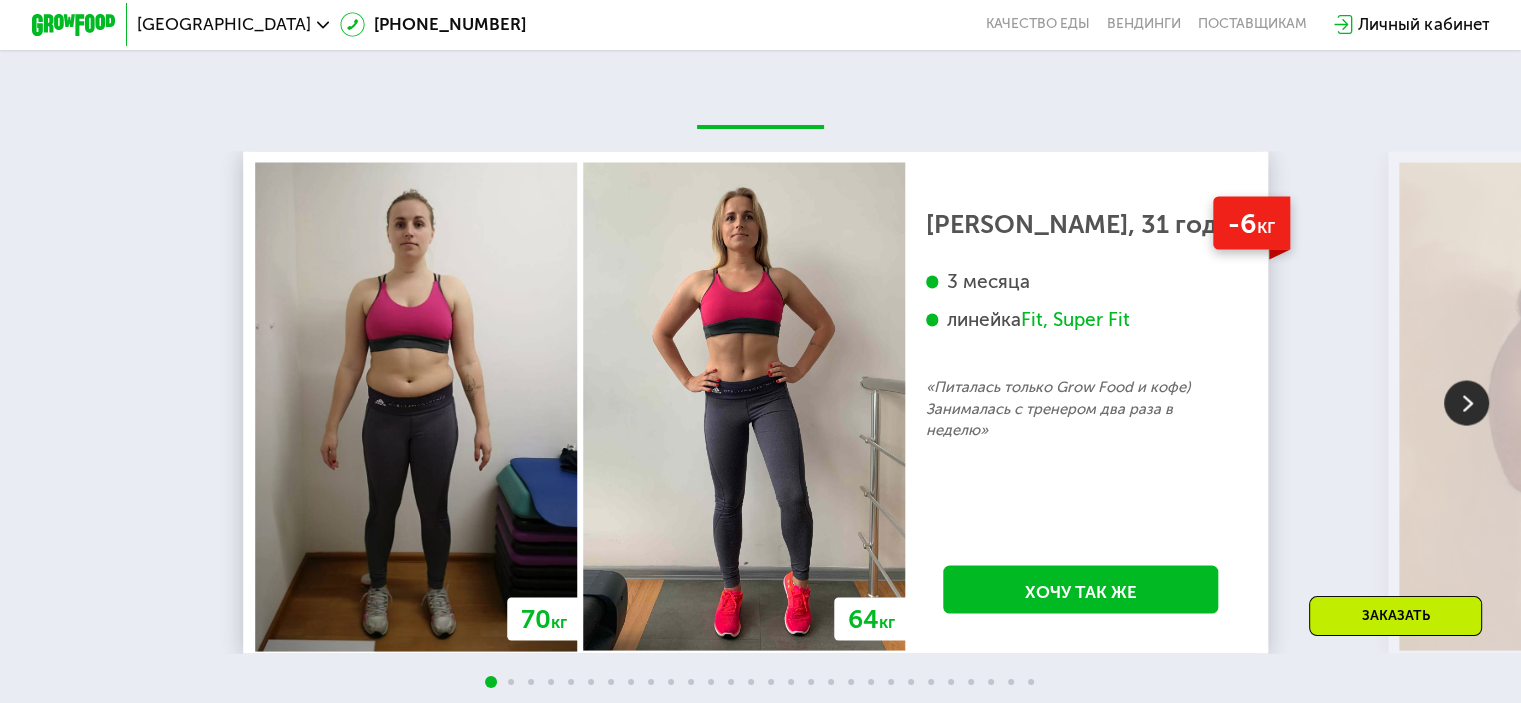 click at bounding box center [1466, 402] 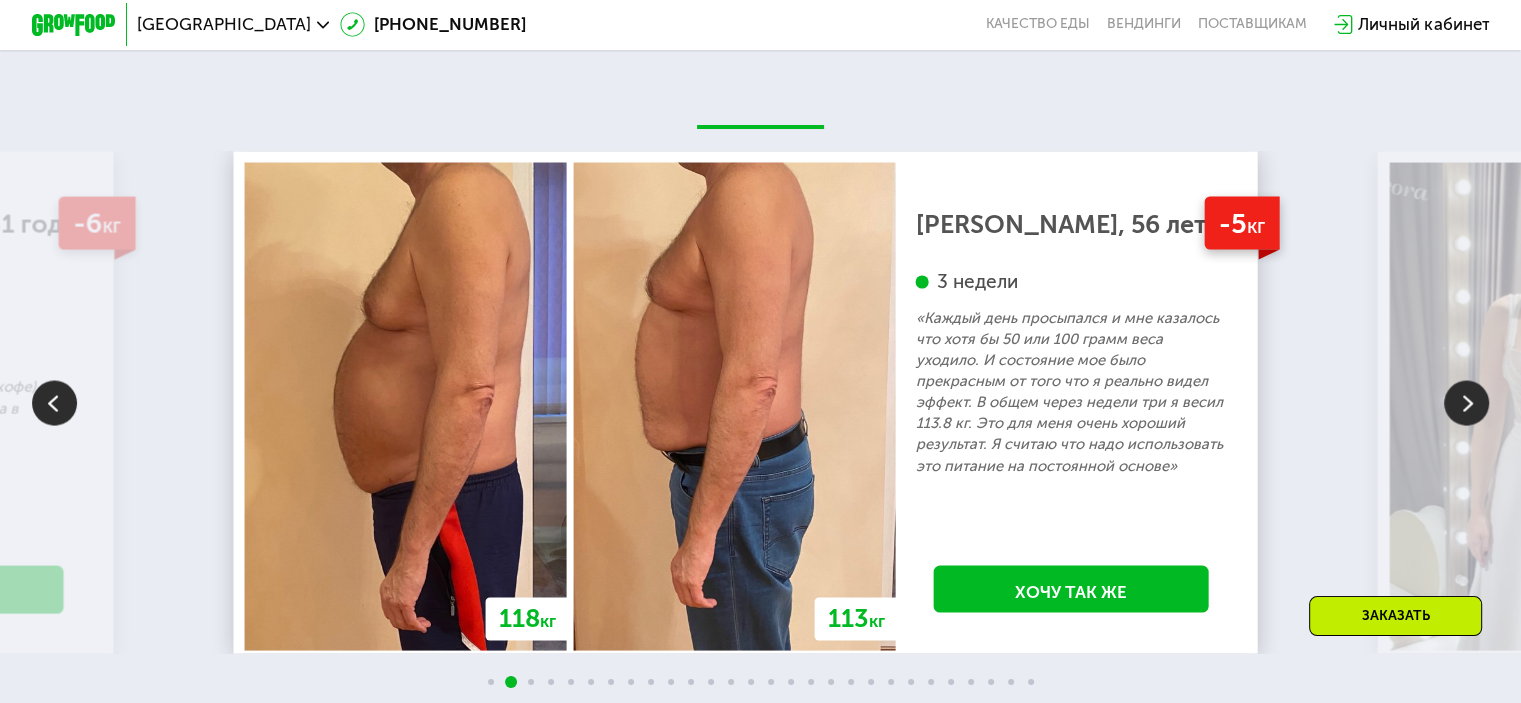 click at bounding box center [1466, 402] 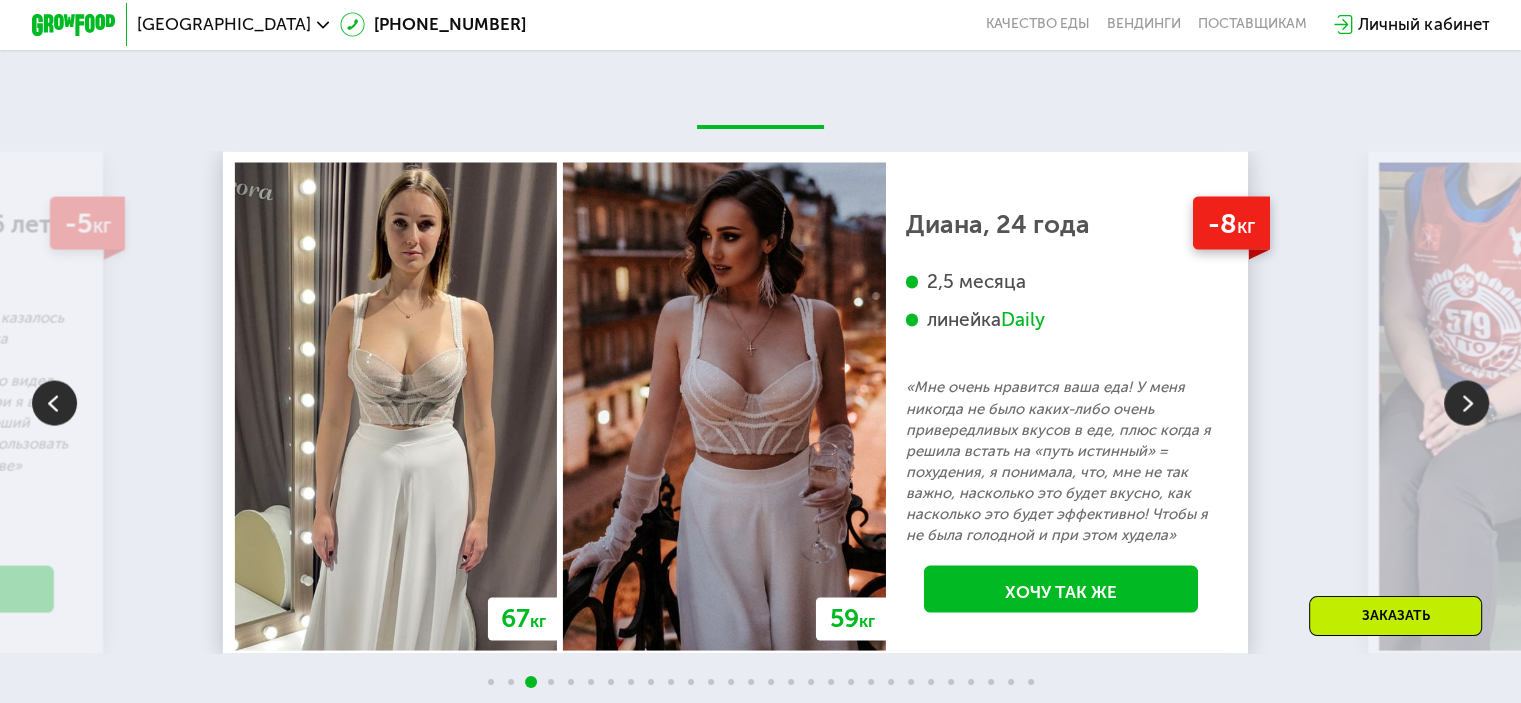 click at bounding box center (1466, 402) 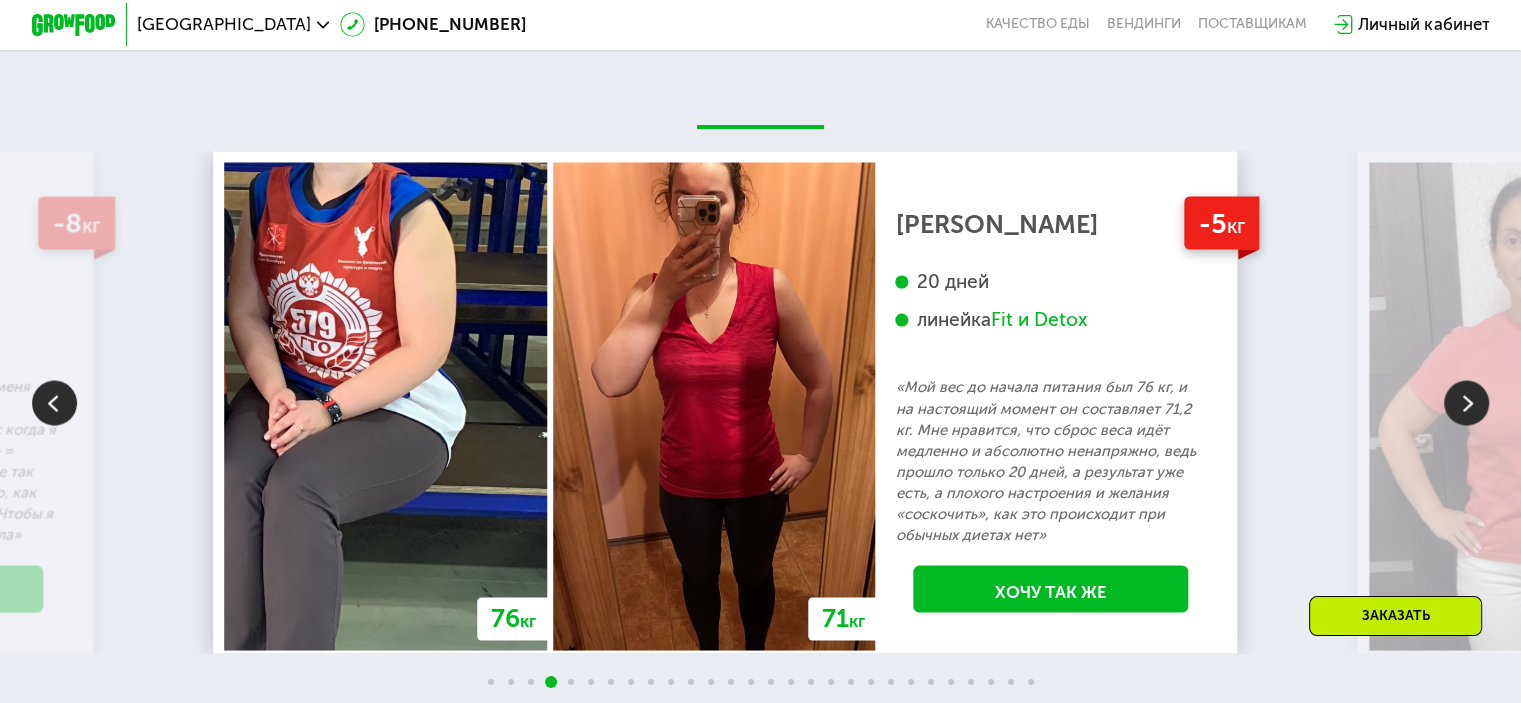 click at bounding box center [1466, 402] 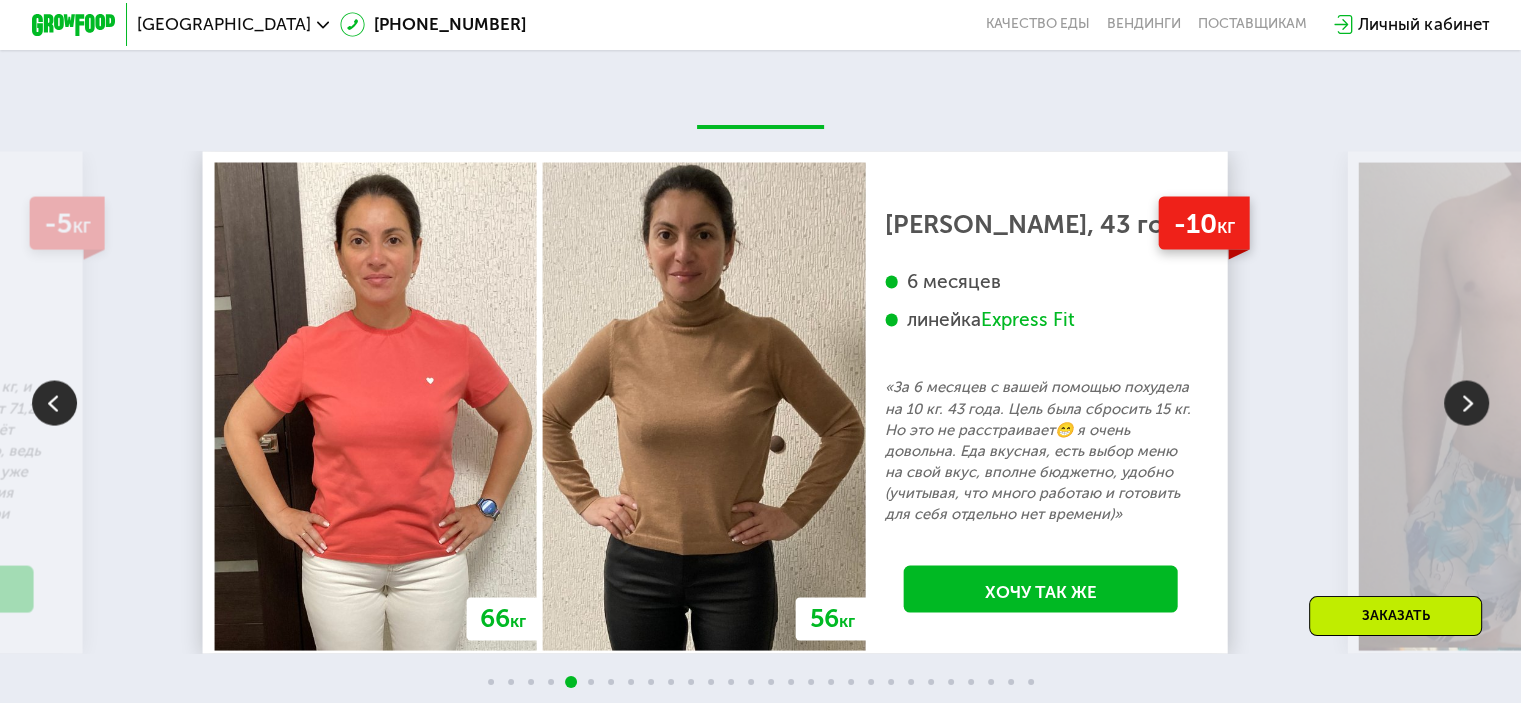 click at bounding box center [1466, 402] 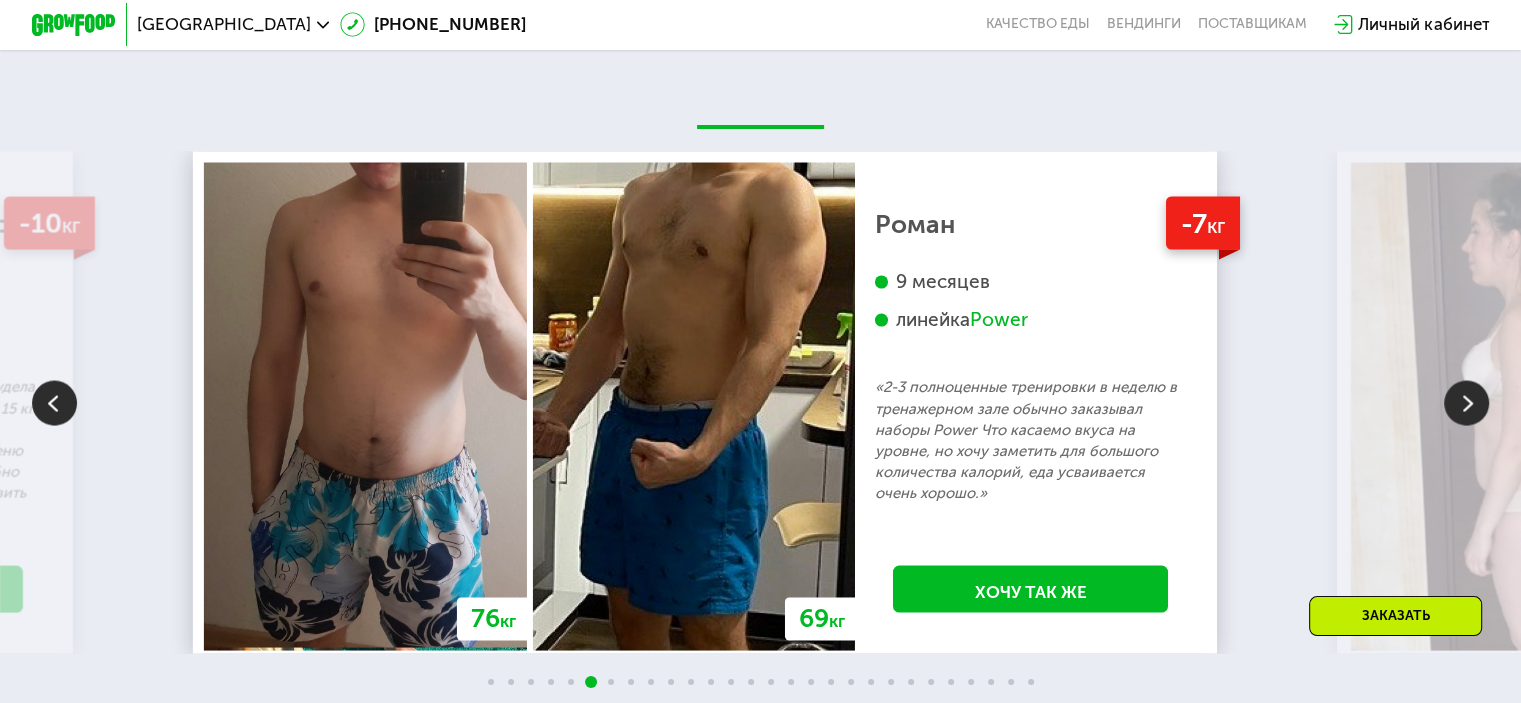 click at bounding box center (1466, 402) 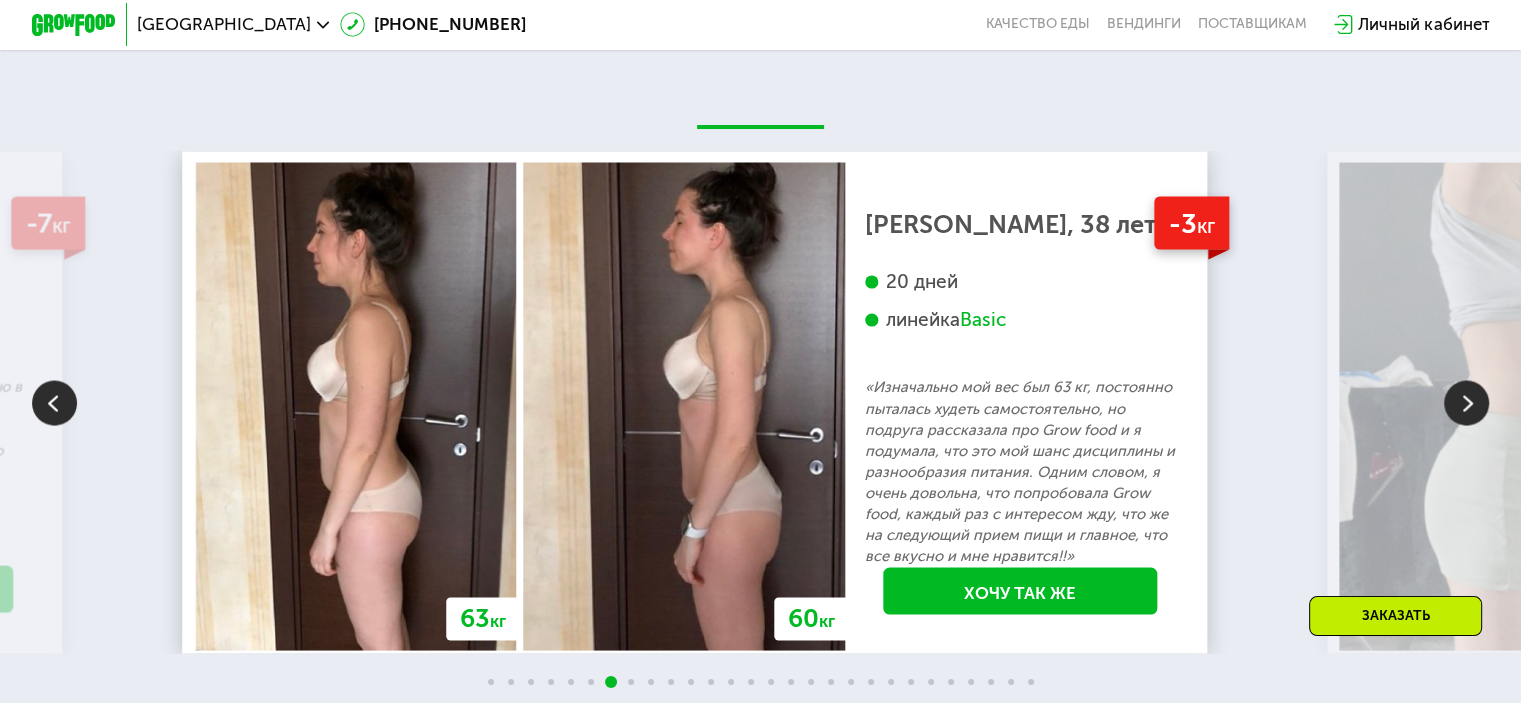 click at bounding box center (1466, 402) 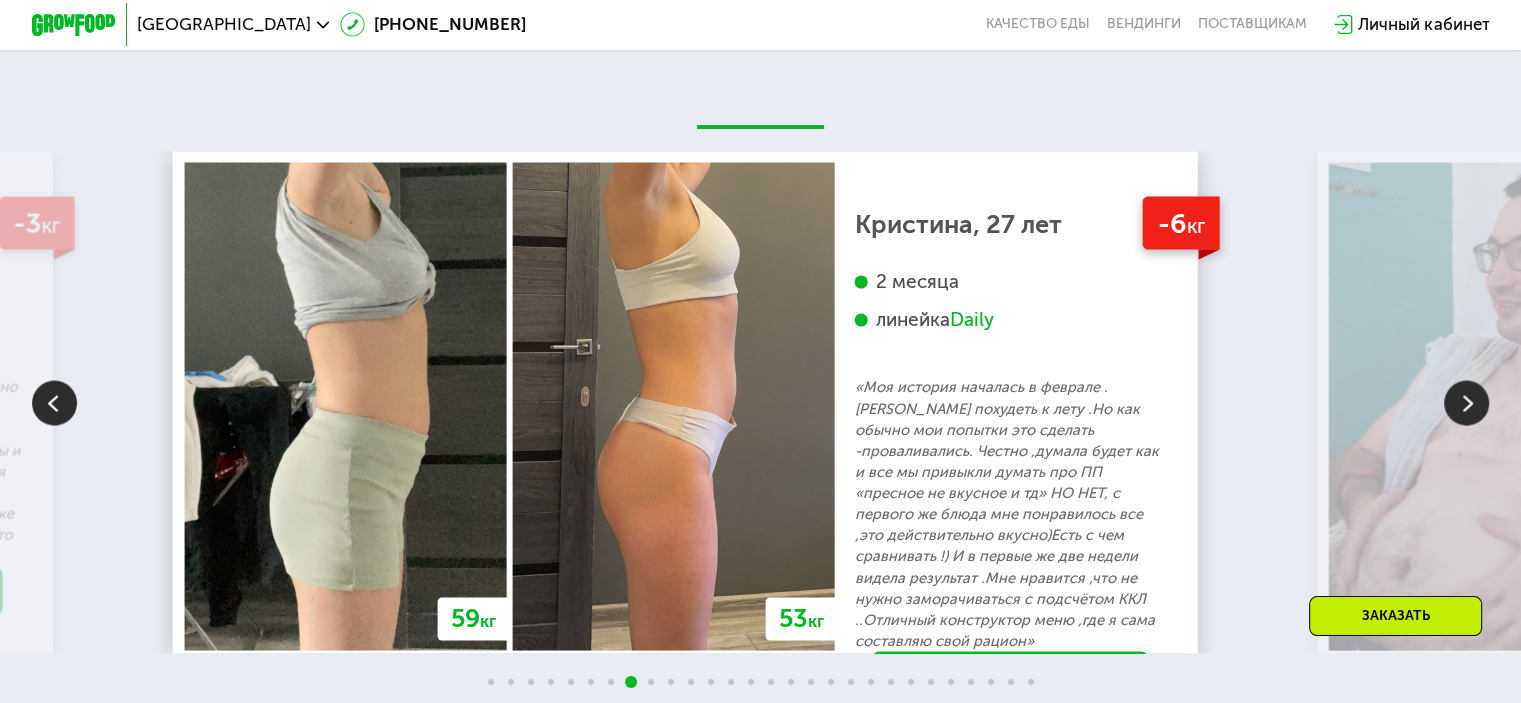 click at bounding box center (1466, 402) 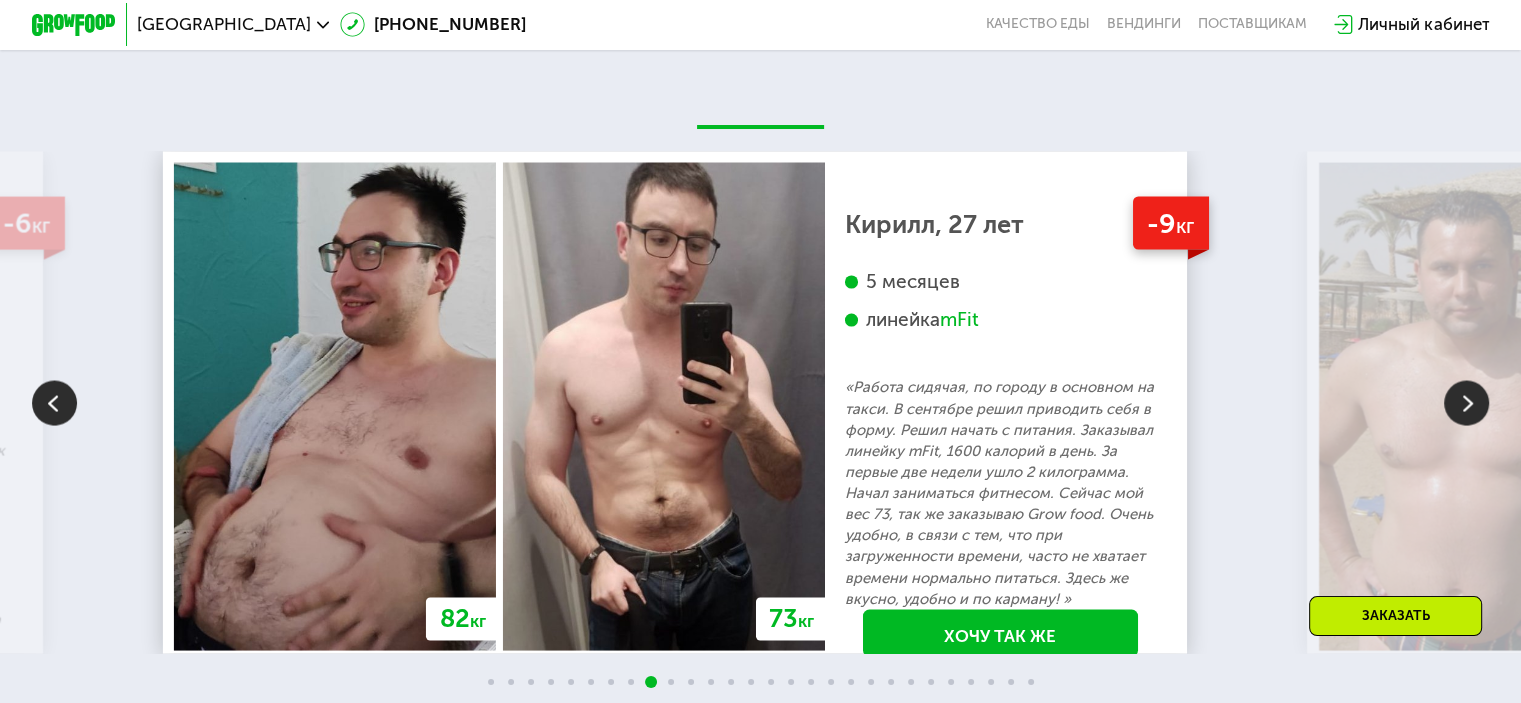 click at bounding box center [1466, 402] 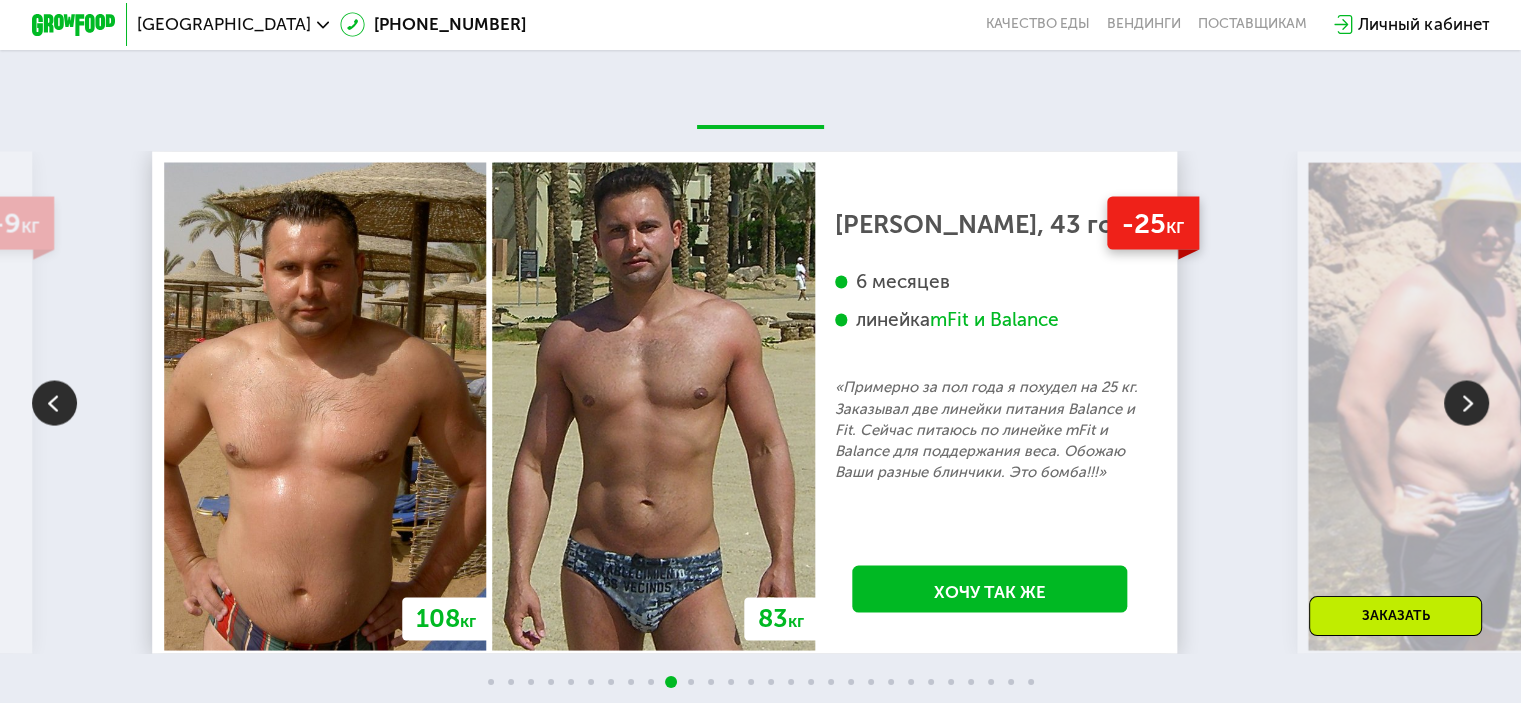 click at bounding box center [1466, 402] 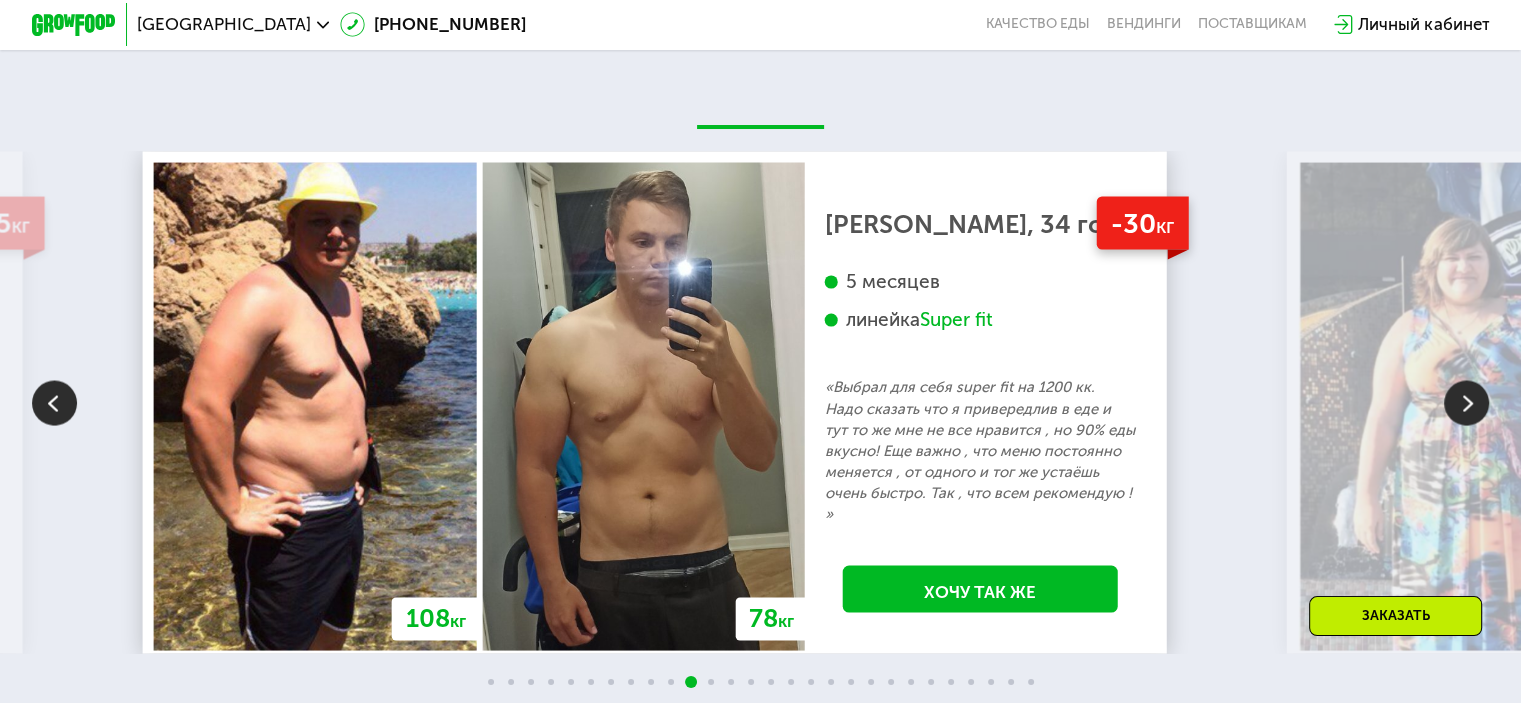 click at bounding box center (1466, 402) 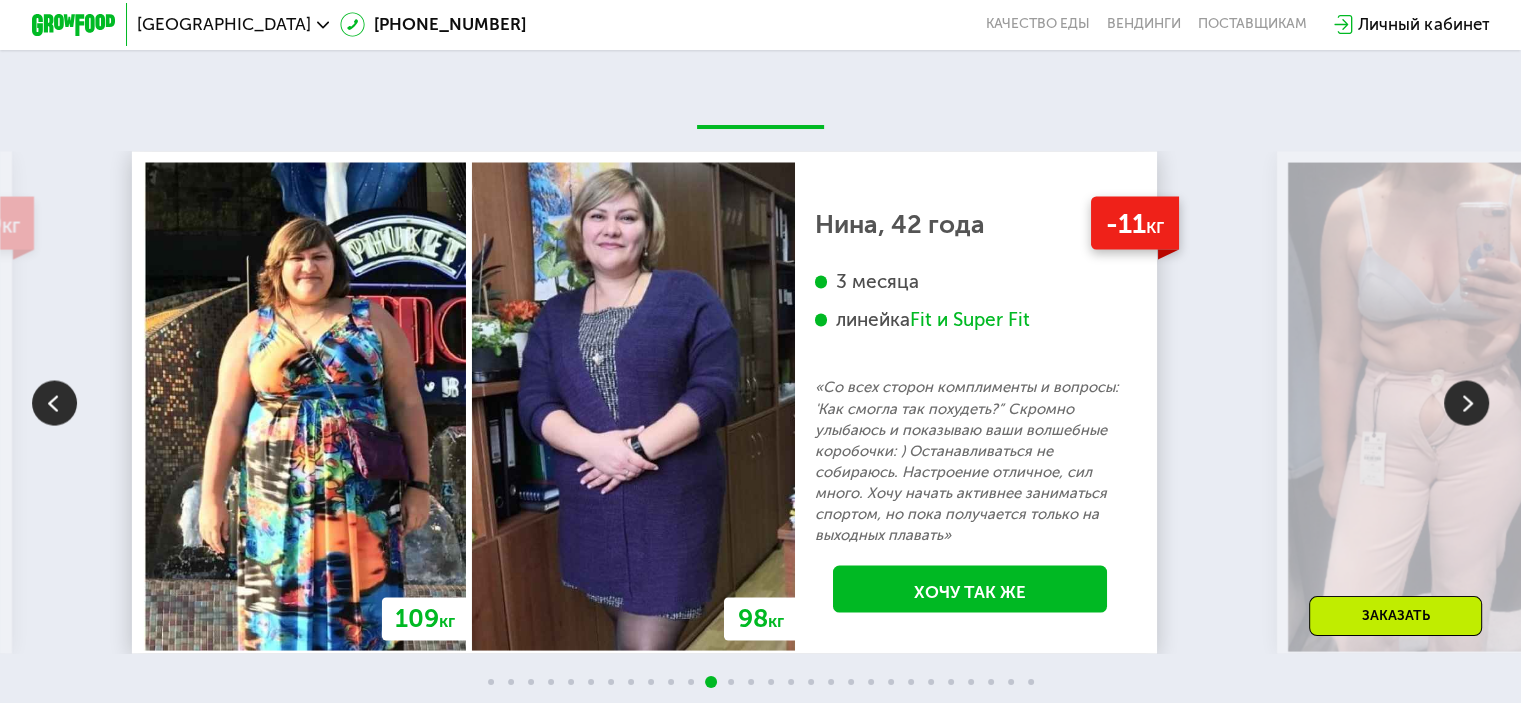 click at bounding box center [1466, 402] 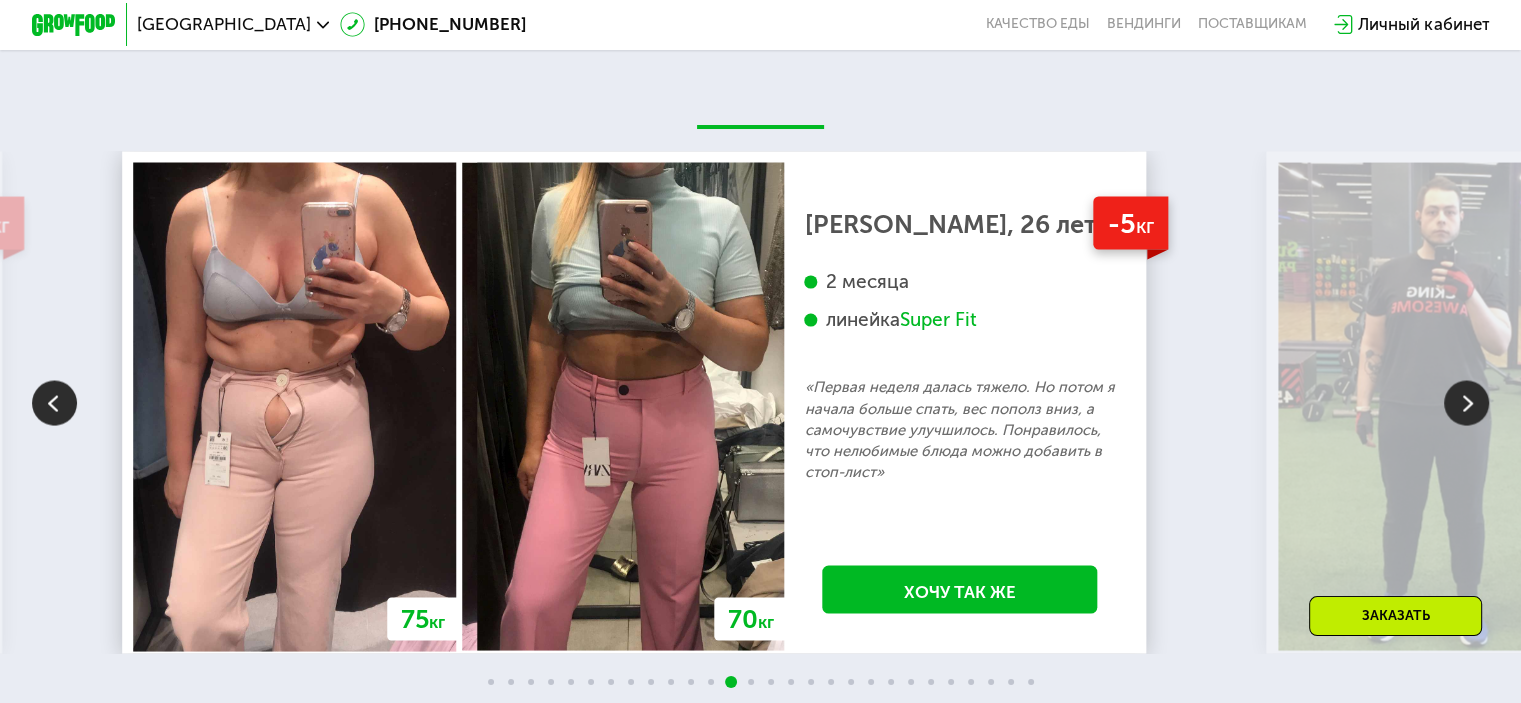 click at bounding box center [1466, 402] 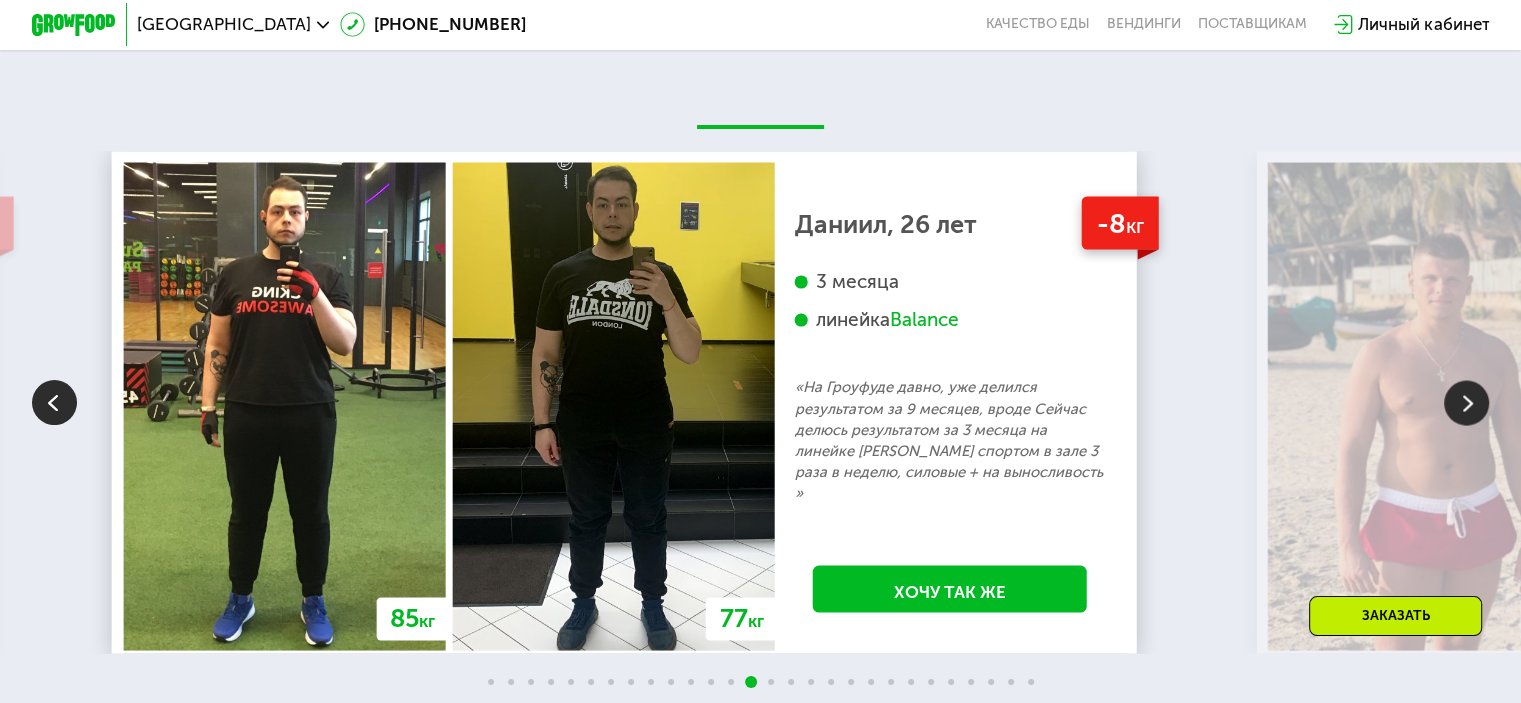 click at bounding box center [1466, 402] 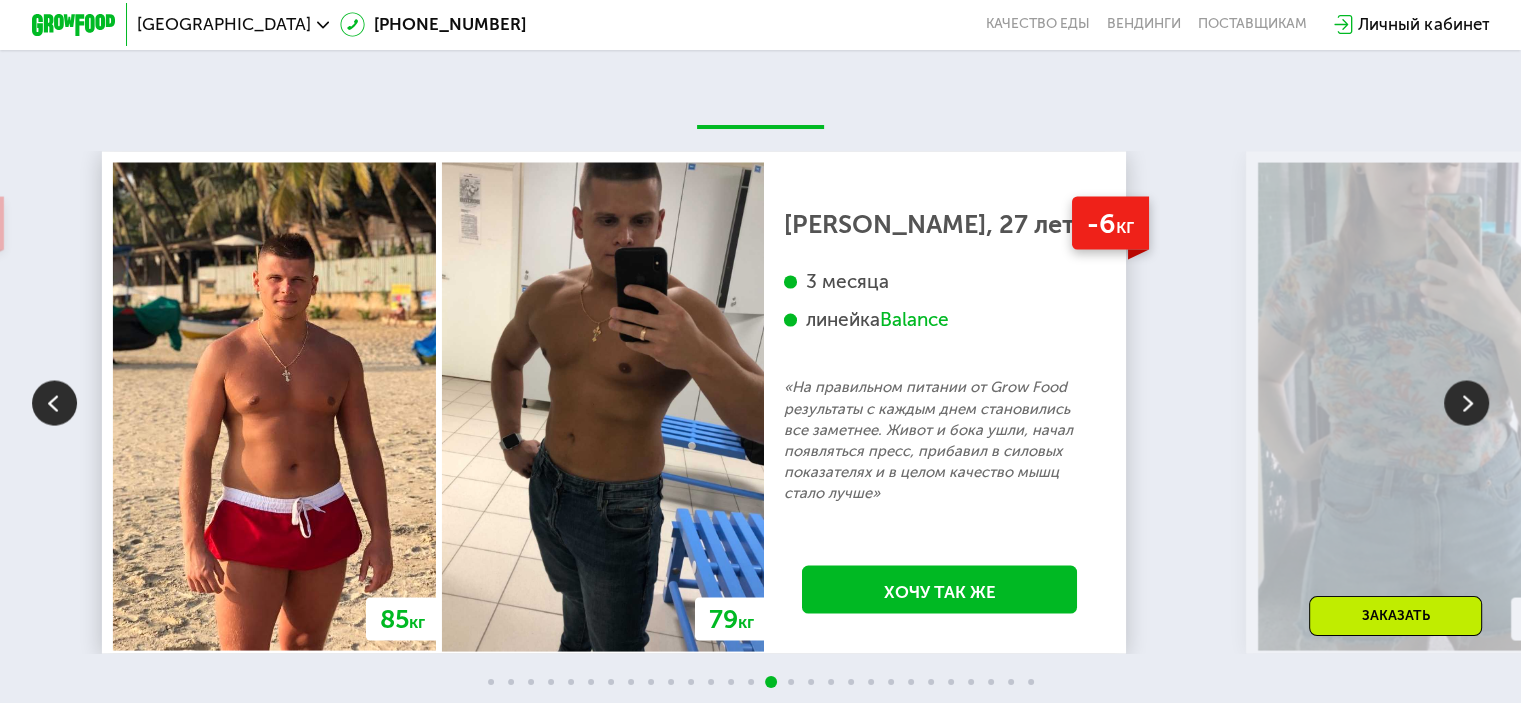 click at bounding box center [1466, 402] 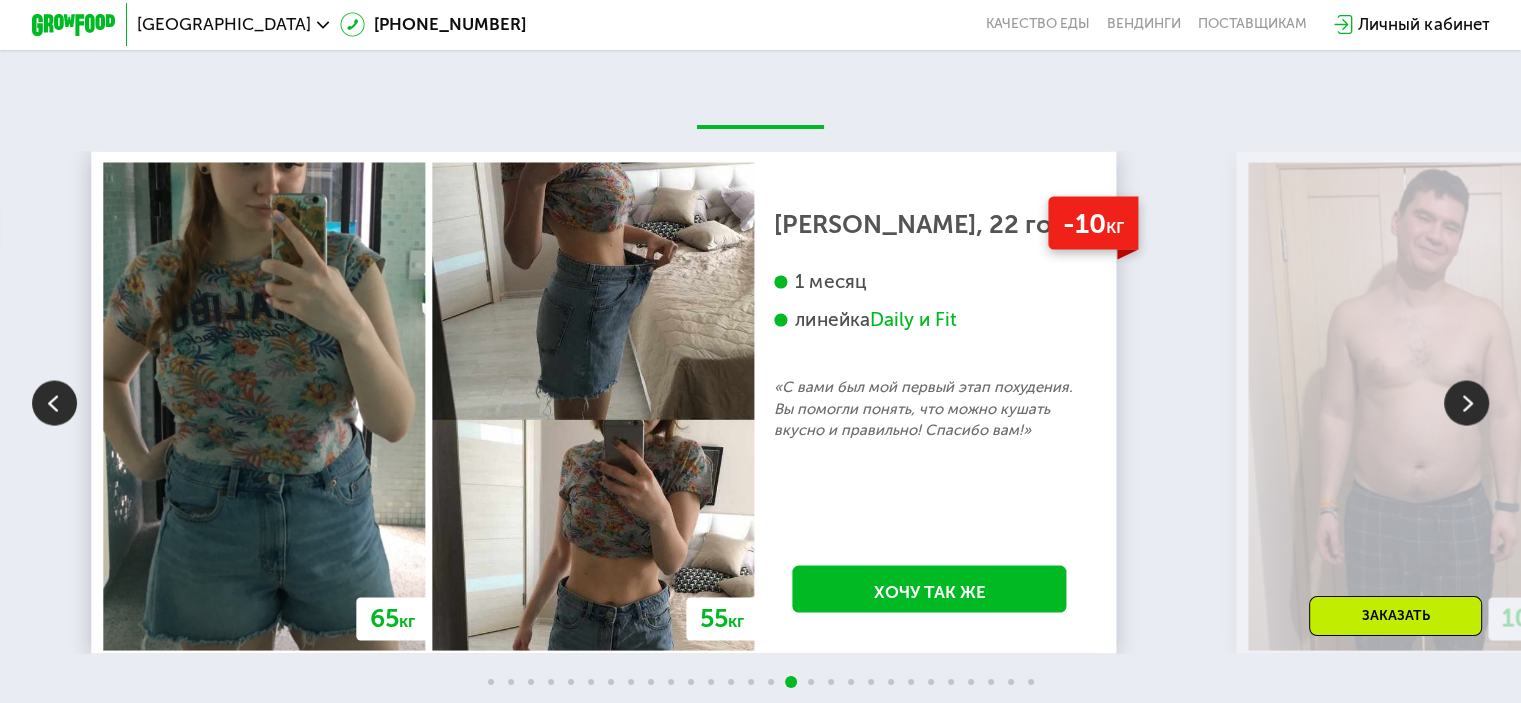 click at bounding box center (1466, 402) 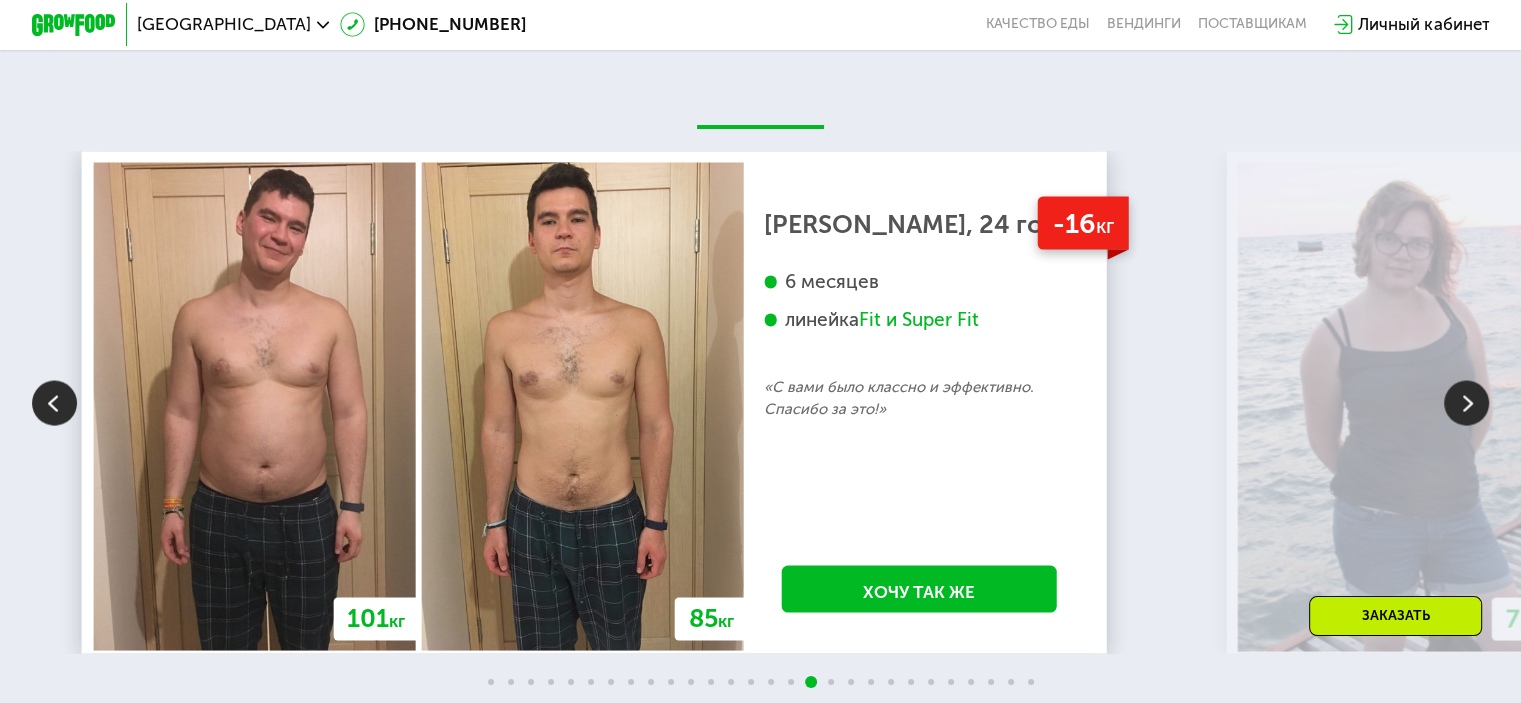 click at bounding box center [1466, 402] 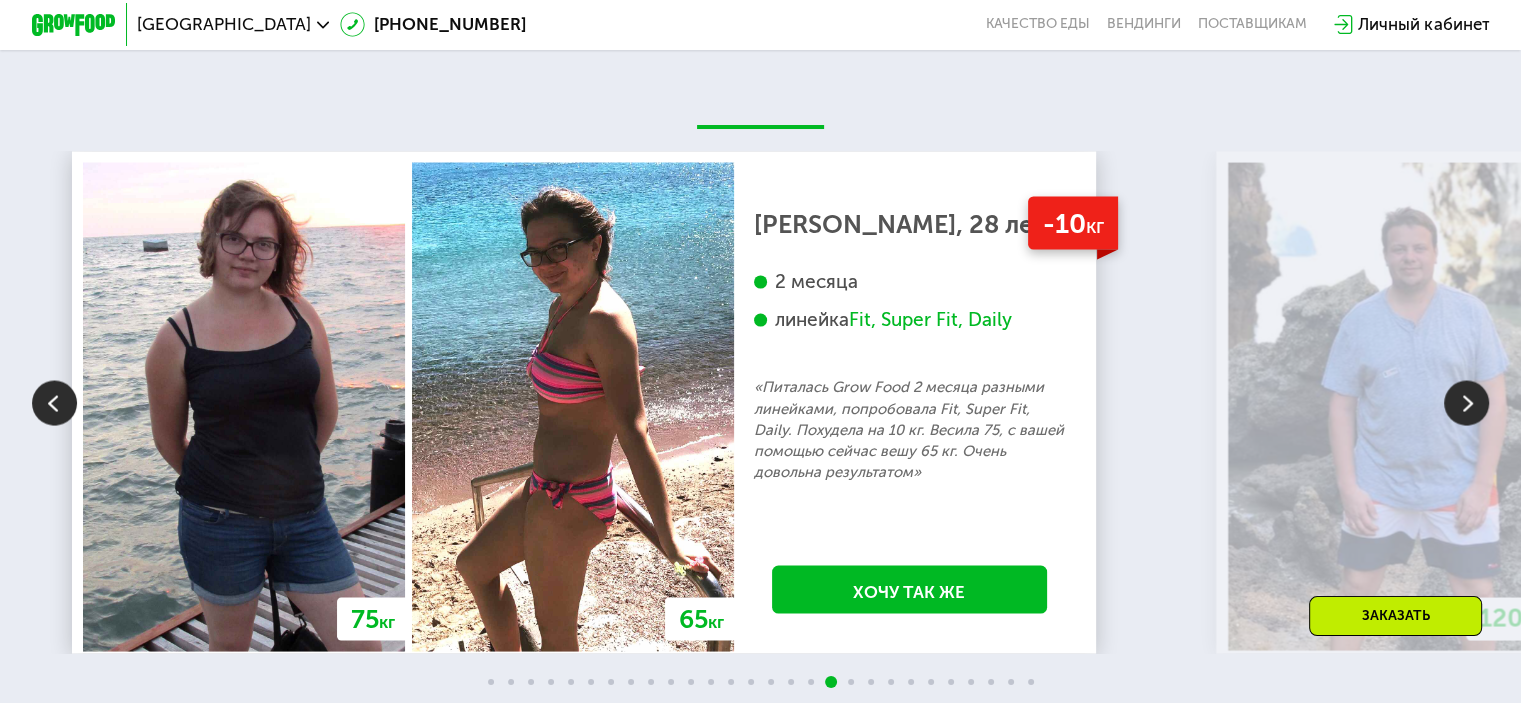 click at bounding box center (1466, 402) 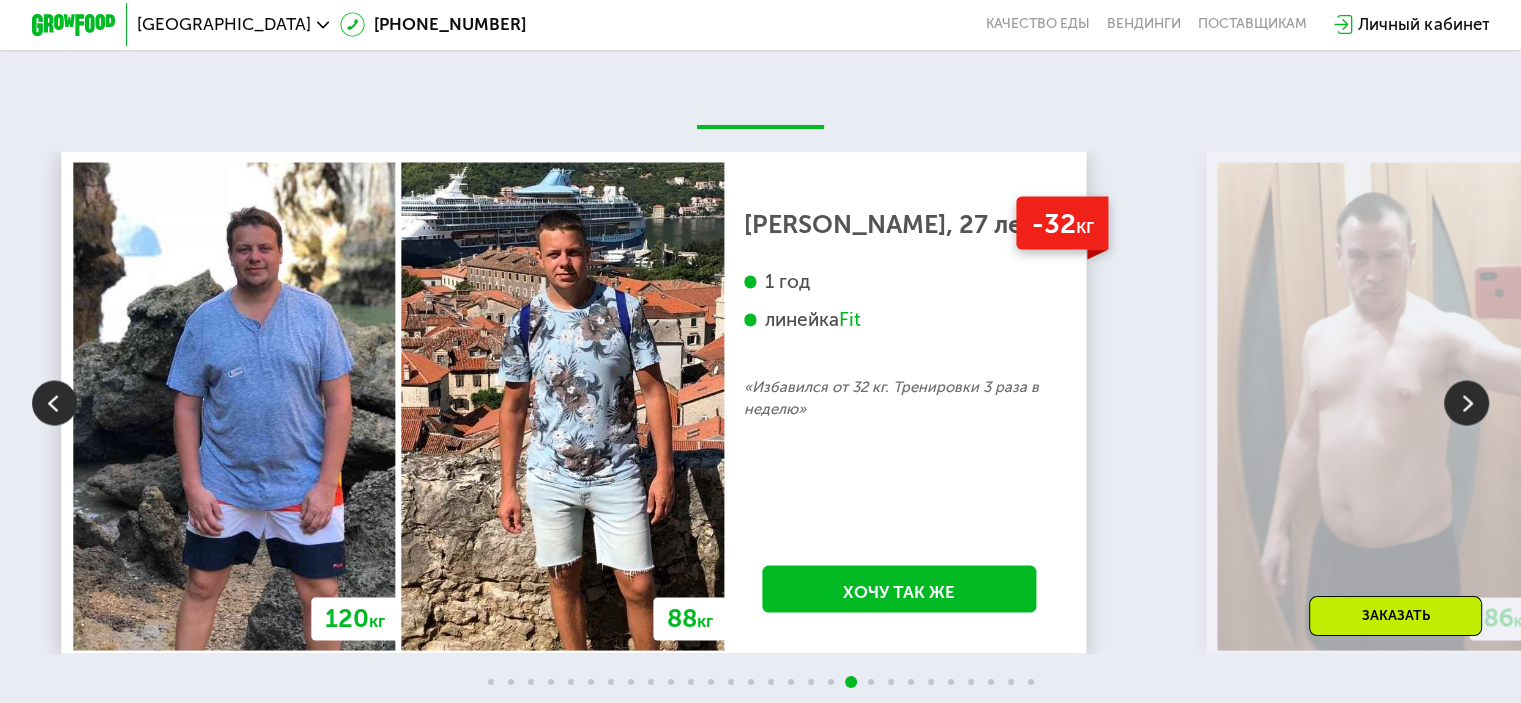 click at bounding box center [1466, 402] 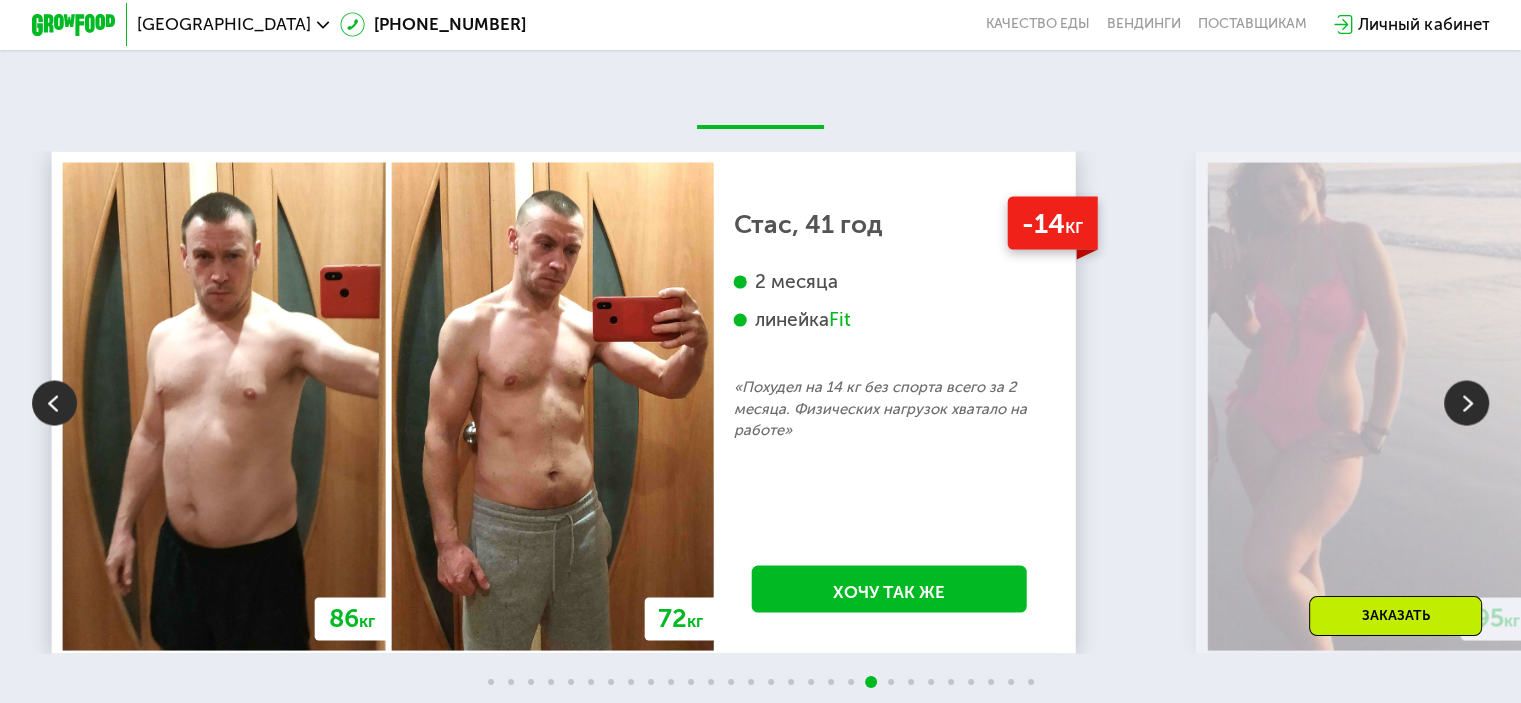 click at bounding box center [1466, 402] 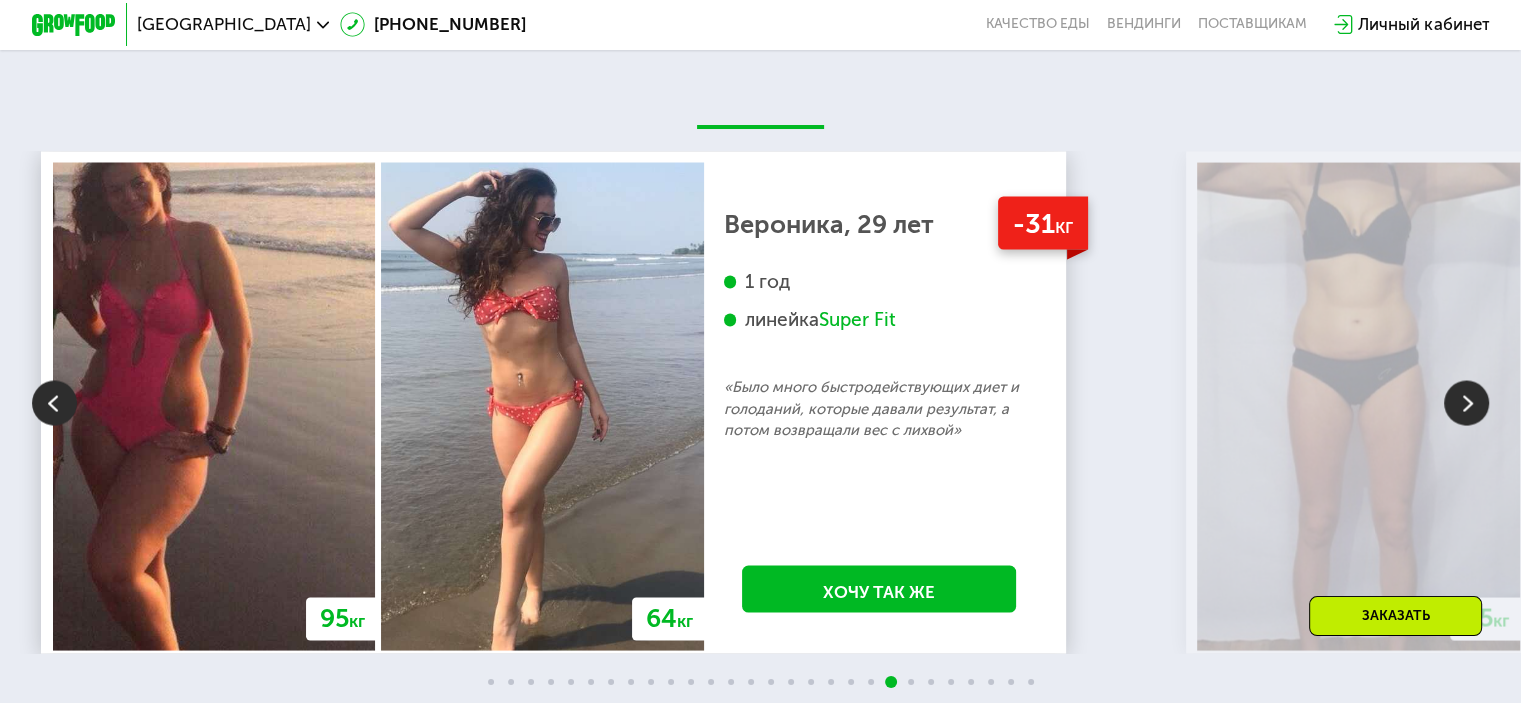 click at bounding box center [1466, 402] 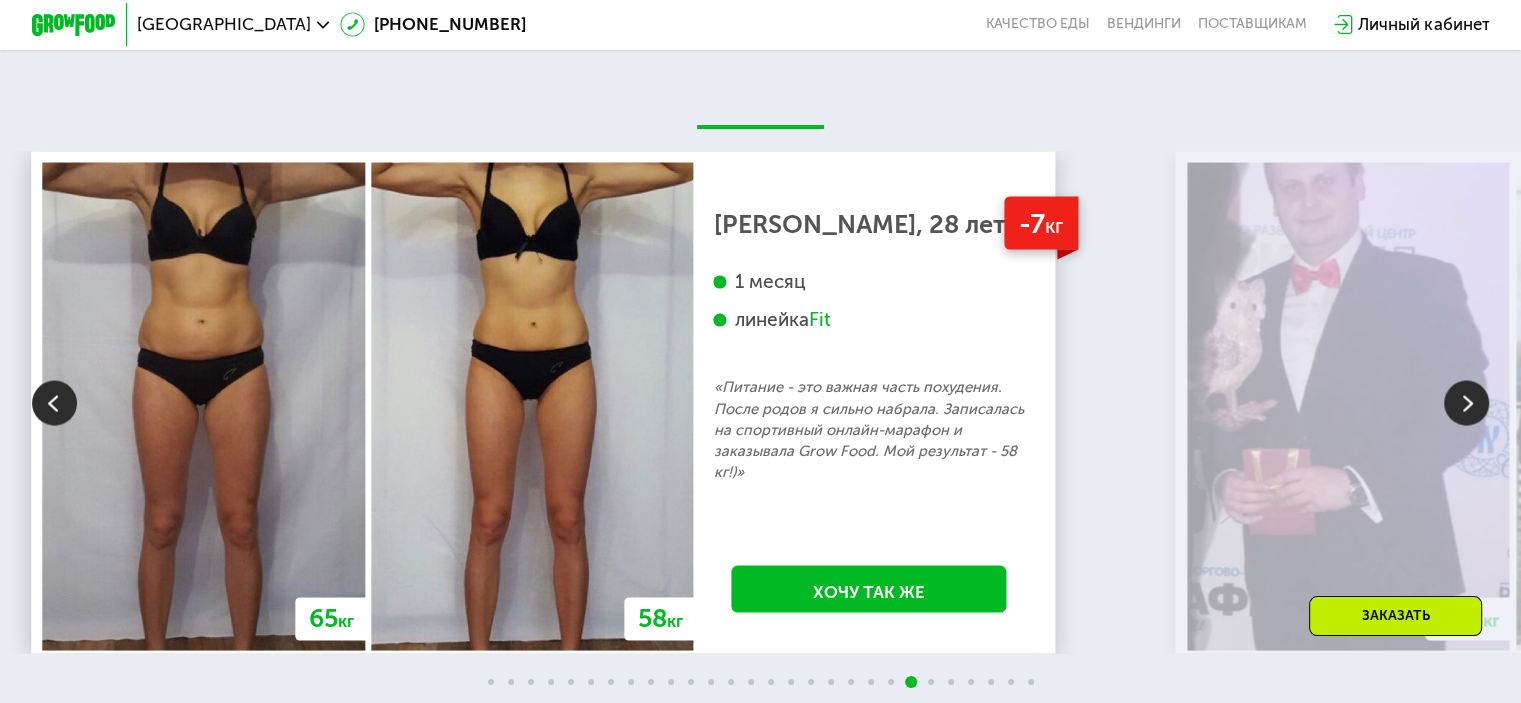 click at bounding box center [54, 402] 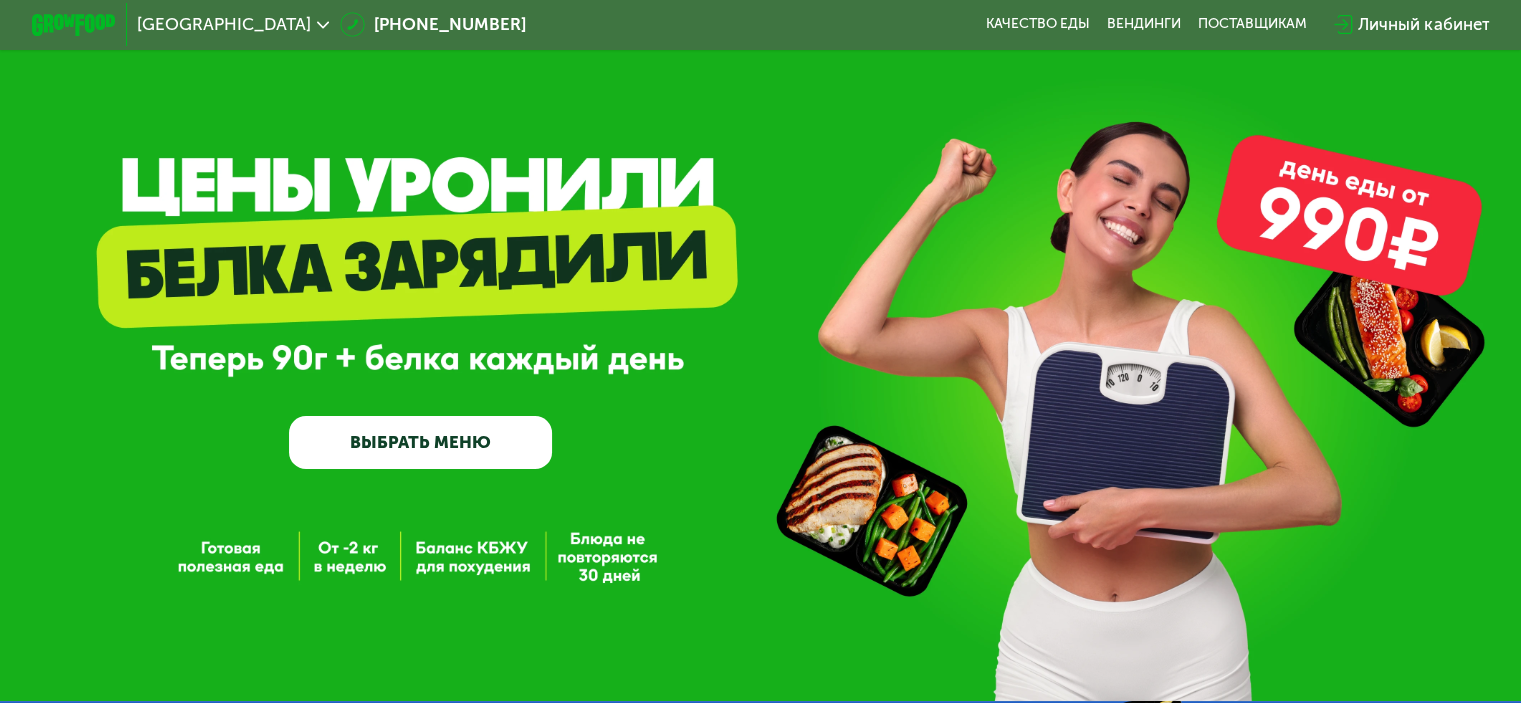 scroll, scrollTop: 0, scrollLeft: 0, axis: both 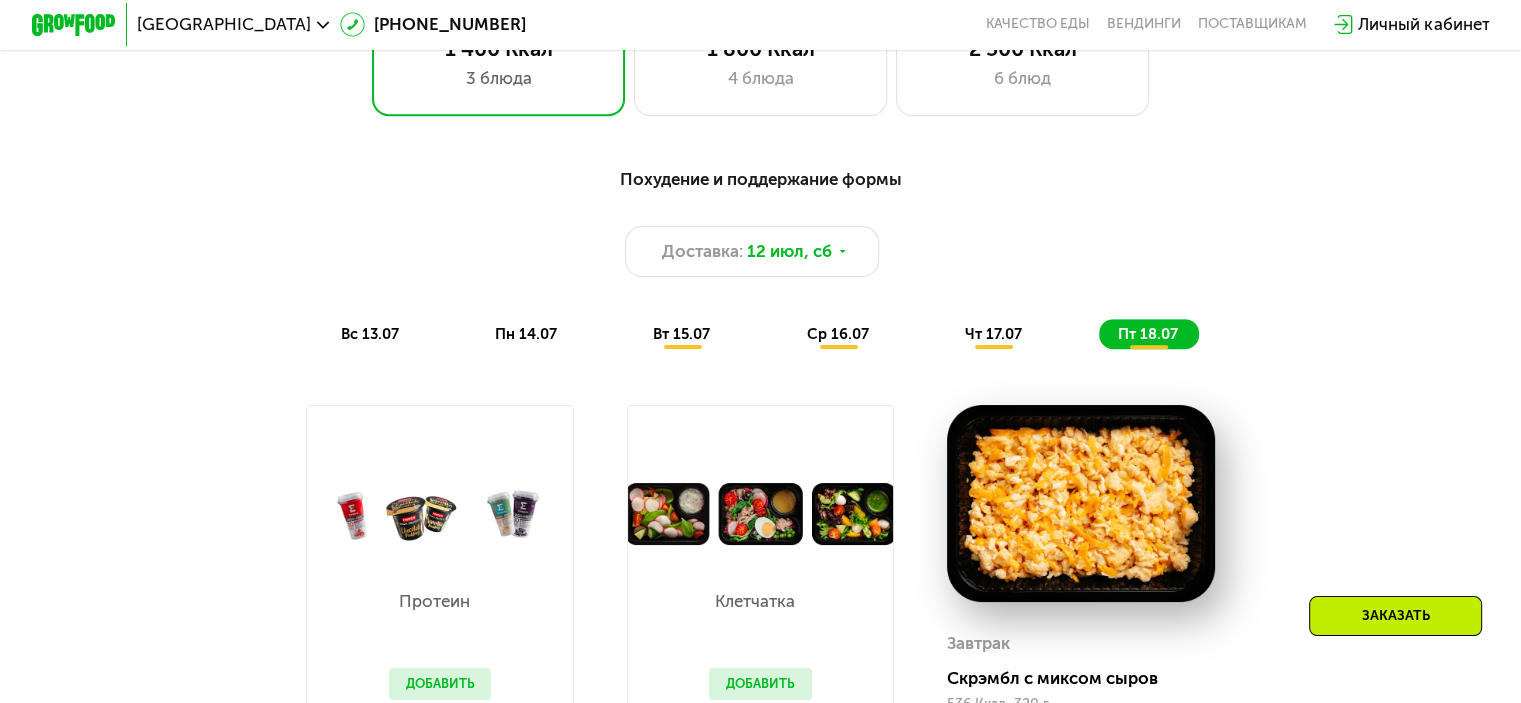 click on "Заказать" at bounding box center [1395, 616] 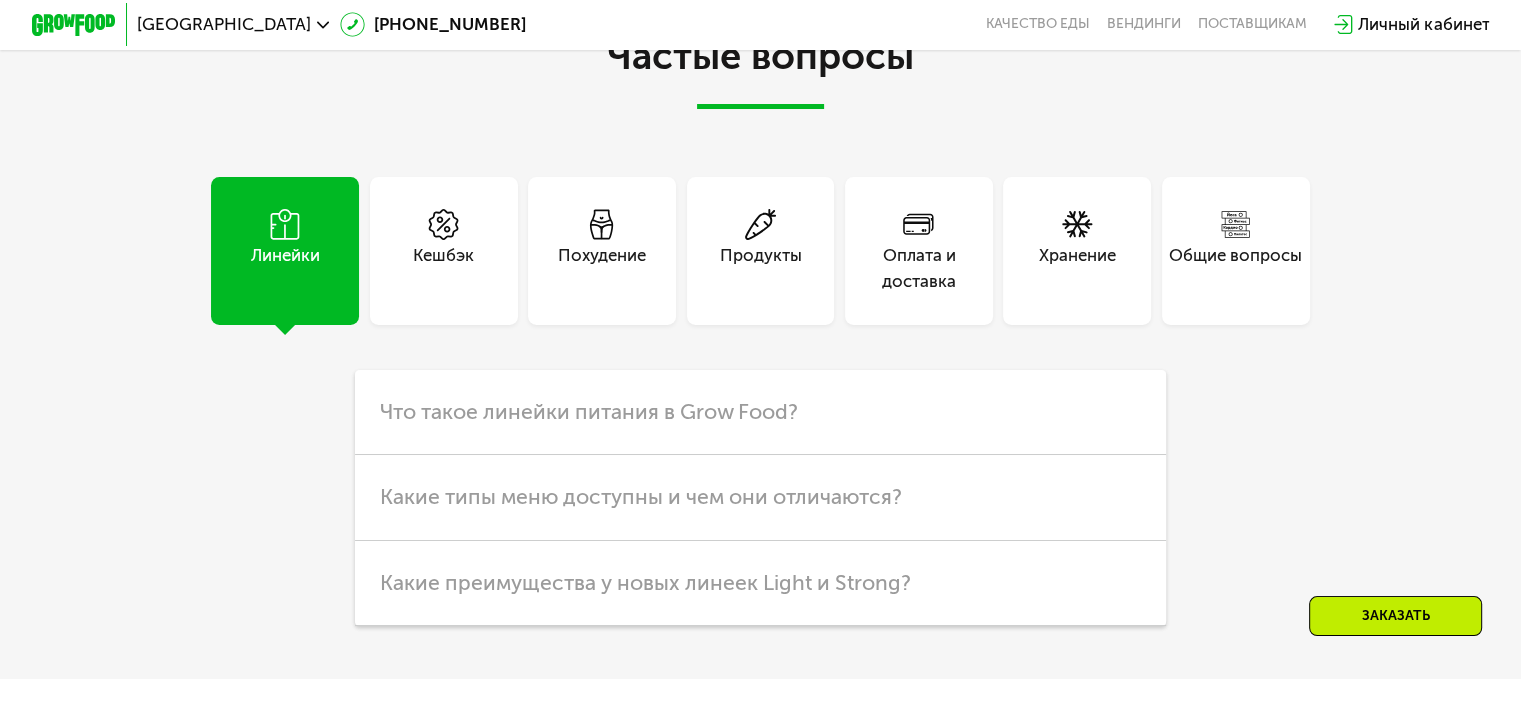 scroll, scrollTop: 5235, scrollLeft: 0, axis: vertical 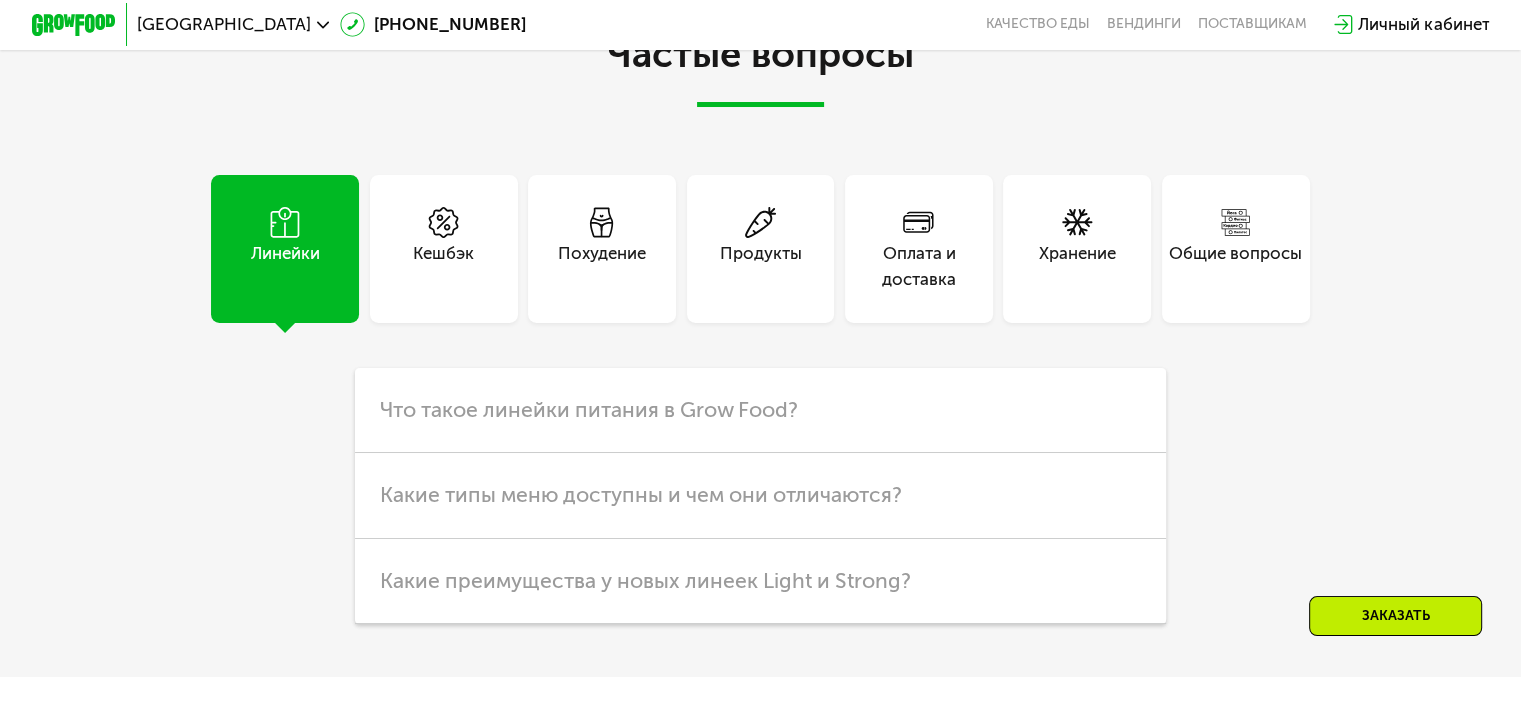 click on "Оплата и доставка" at bounding box center [919, 266] 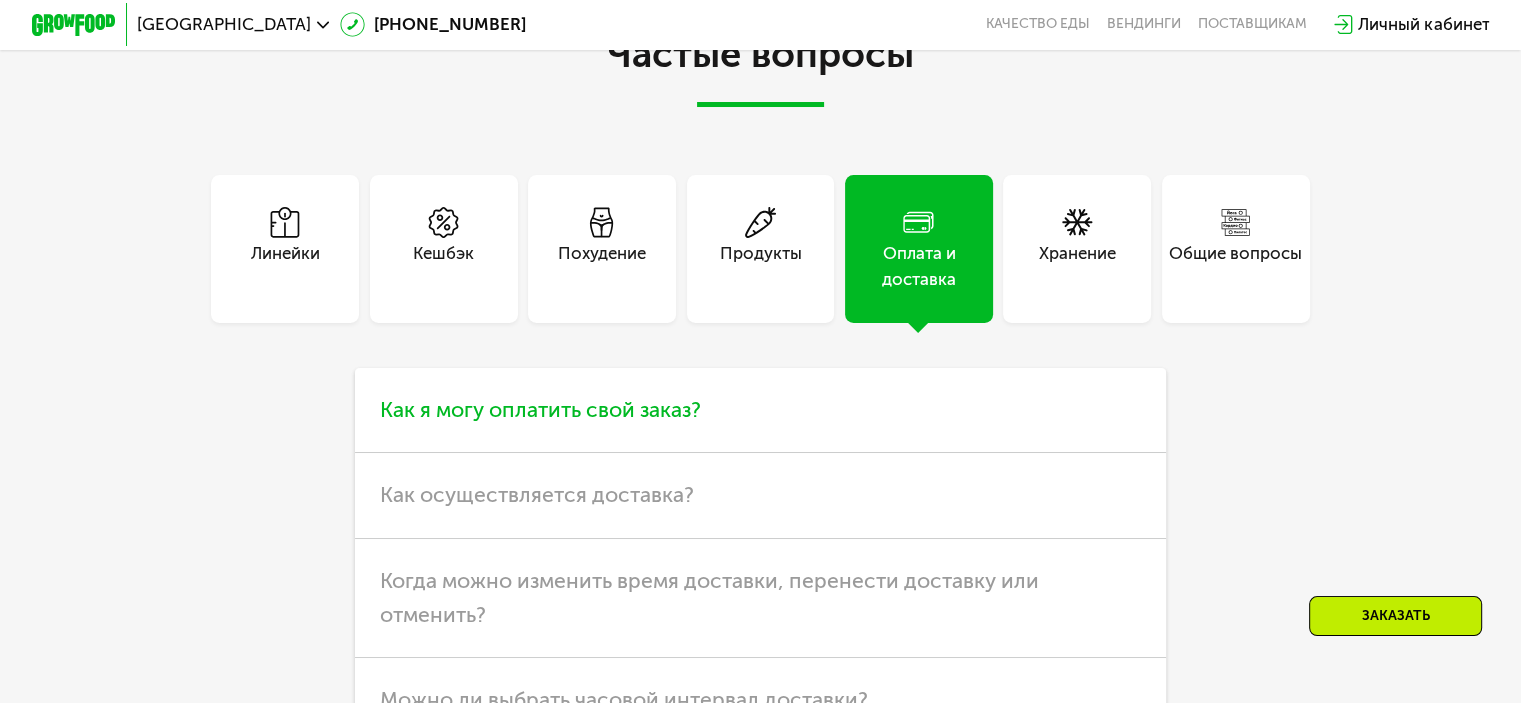 click on "Как я могу оплатить свой заказ?" at bounding box center (540, 409) 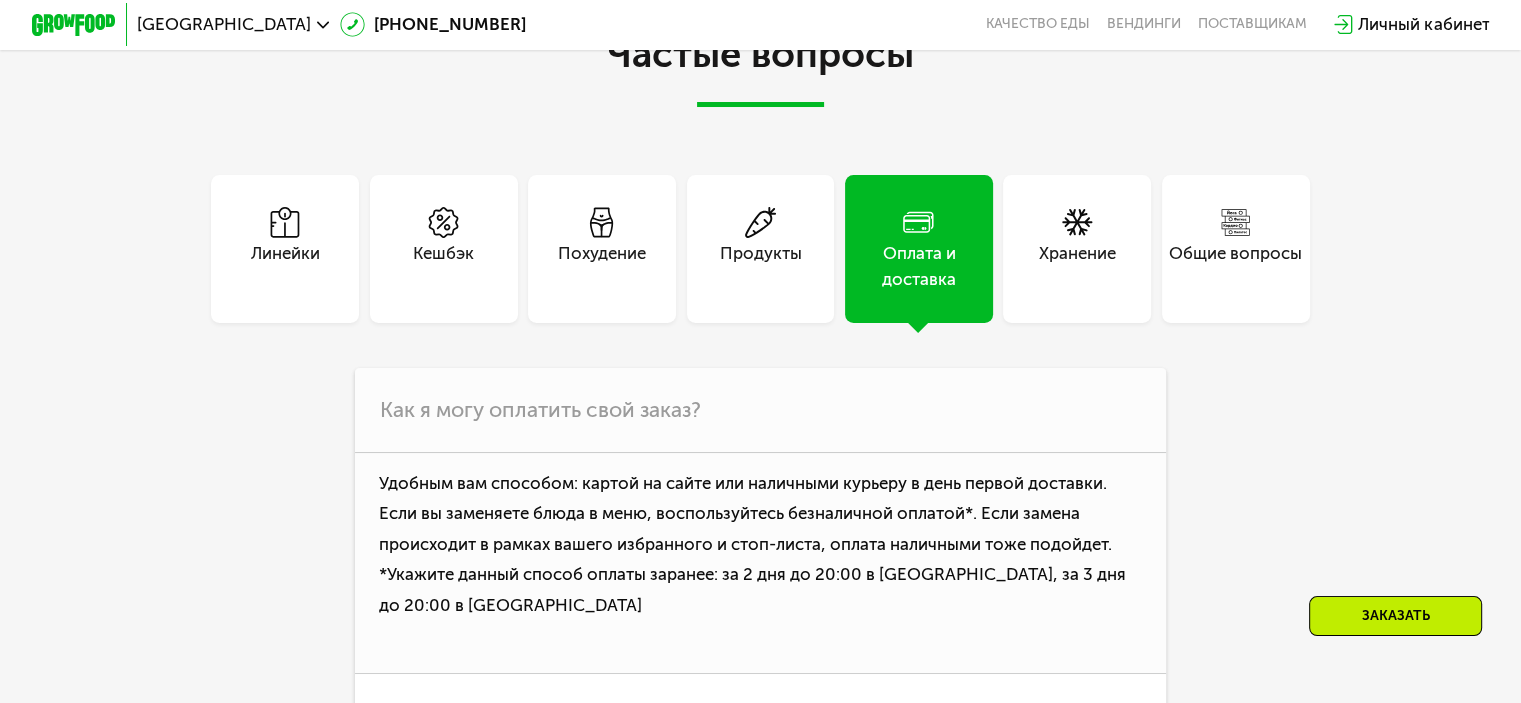 click on "Хранение" at bounding box center (1077, 249) 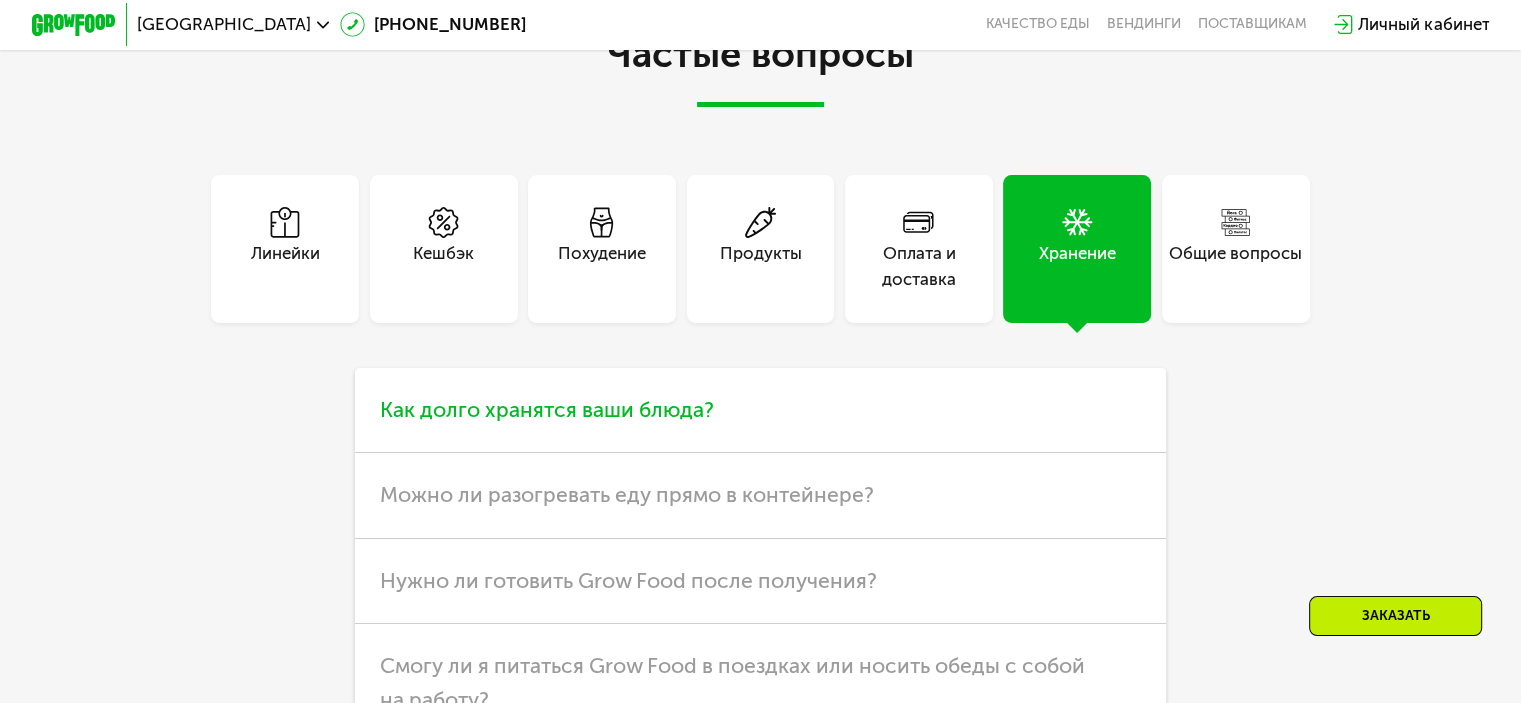 click on "Как долго хранятся ваши блюда?" at bounding box center (547, 409) 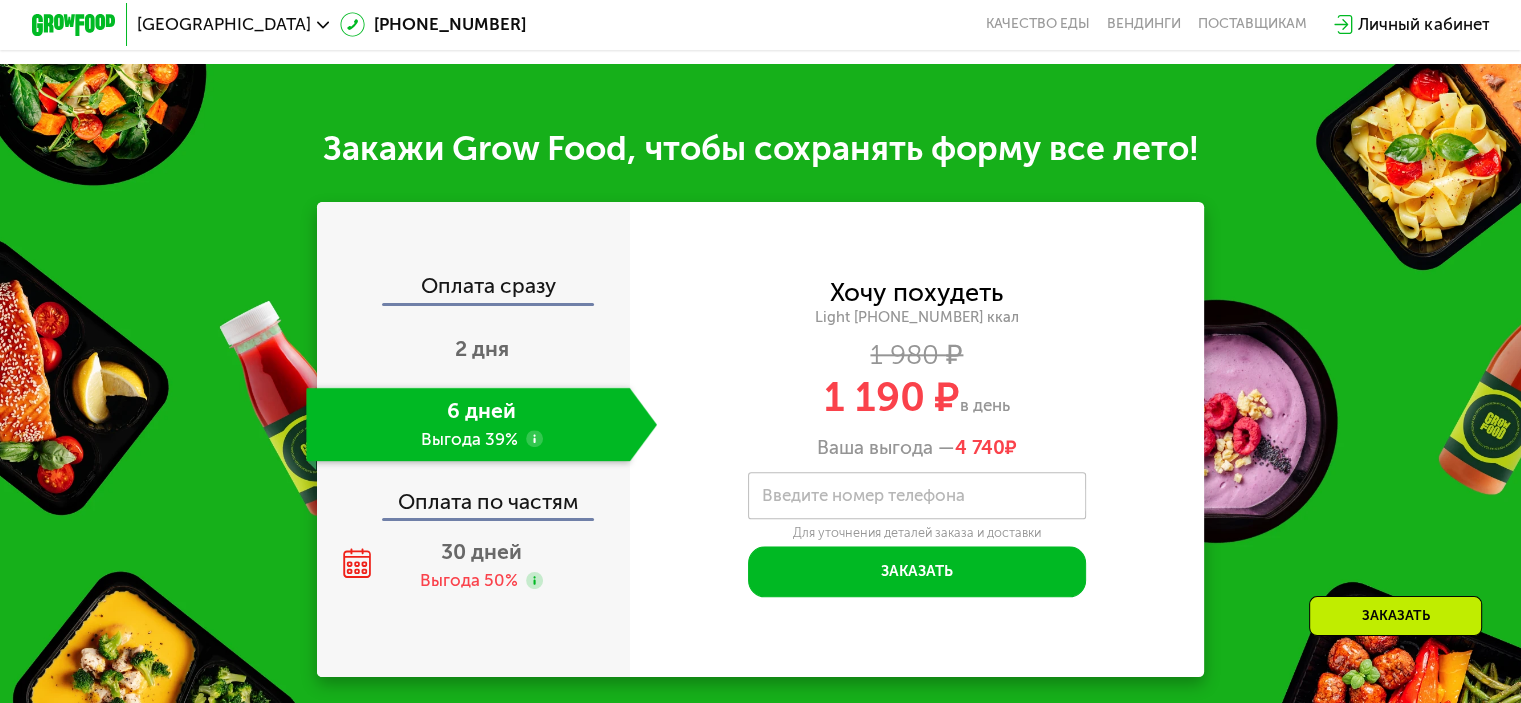 scroll, scrollTop: 2235, scrollLeft: 0, axis: vertical 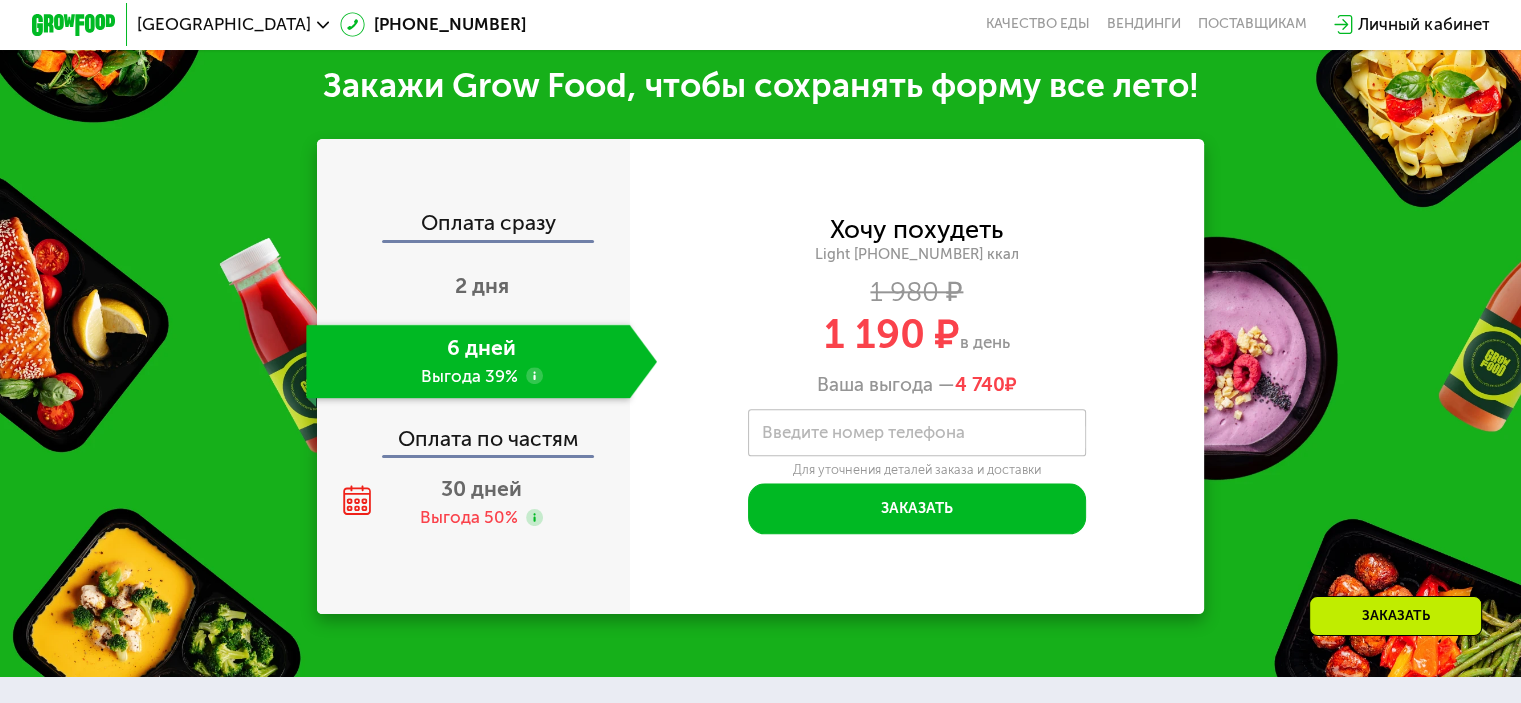 click on "Введите номер телефона" at bounding box center [863, 433] 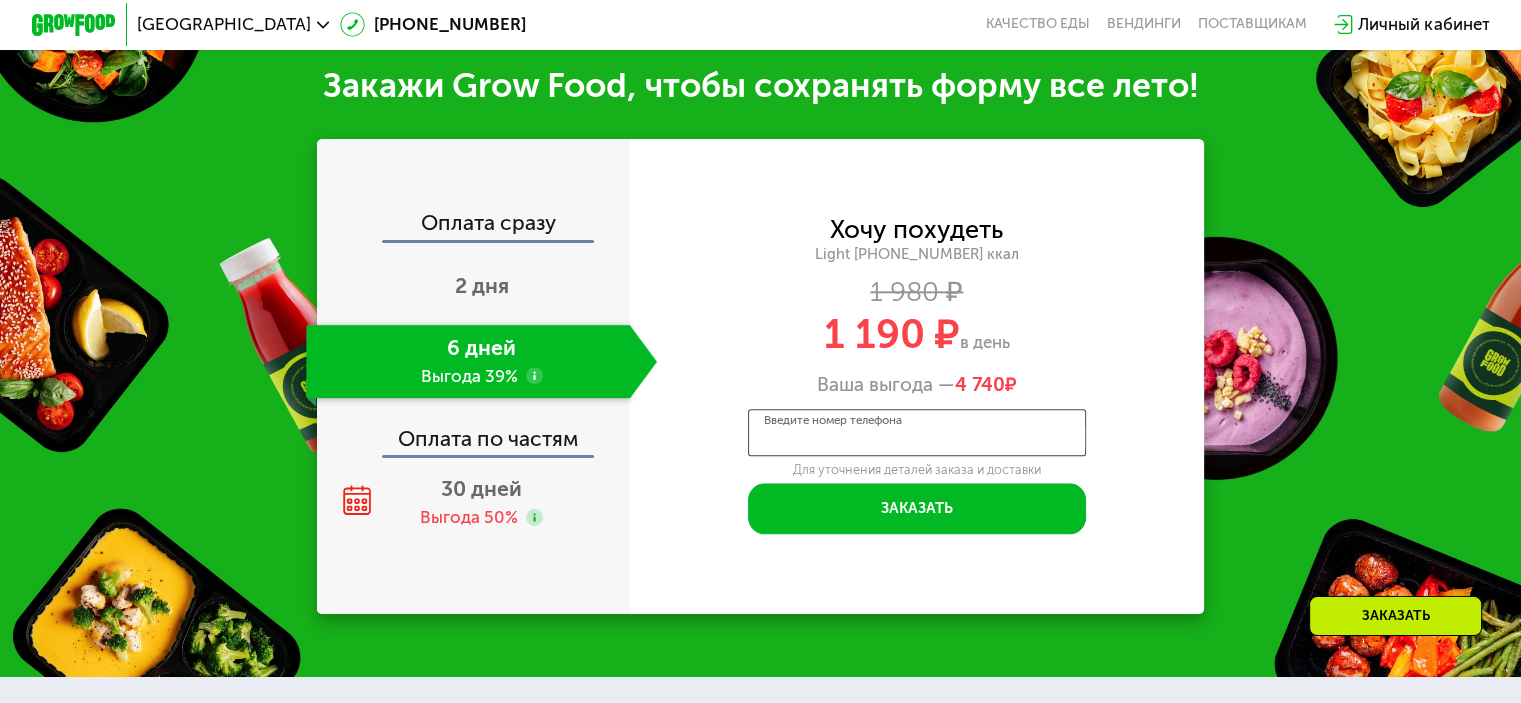 click on "Введите номер телефона" at bounding box center [917, 433] 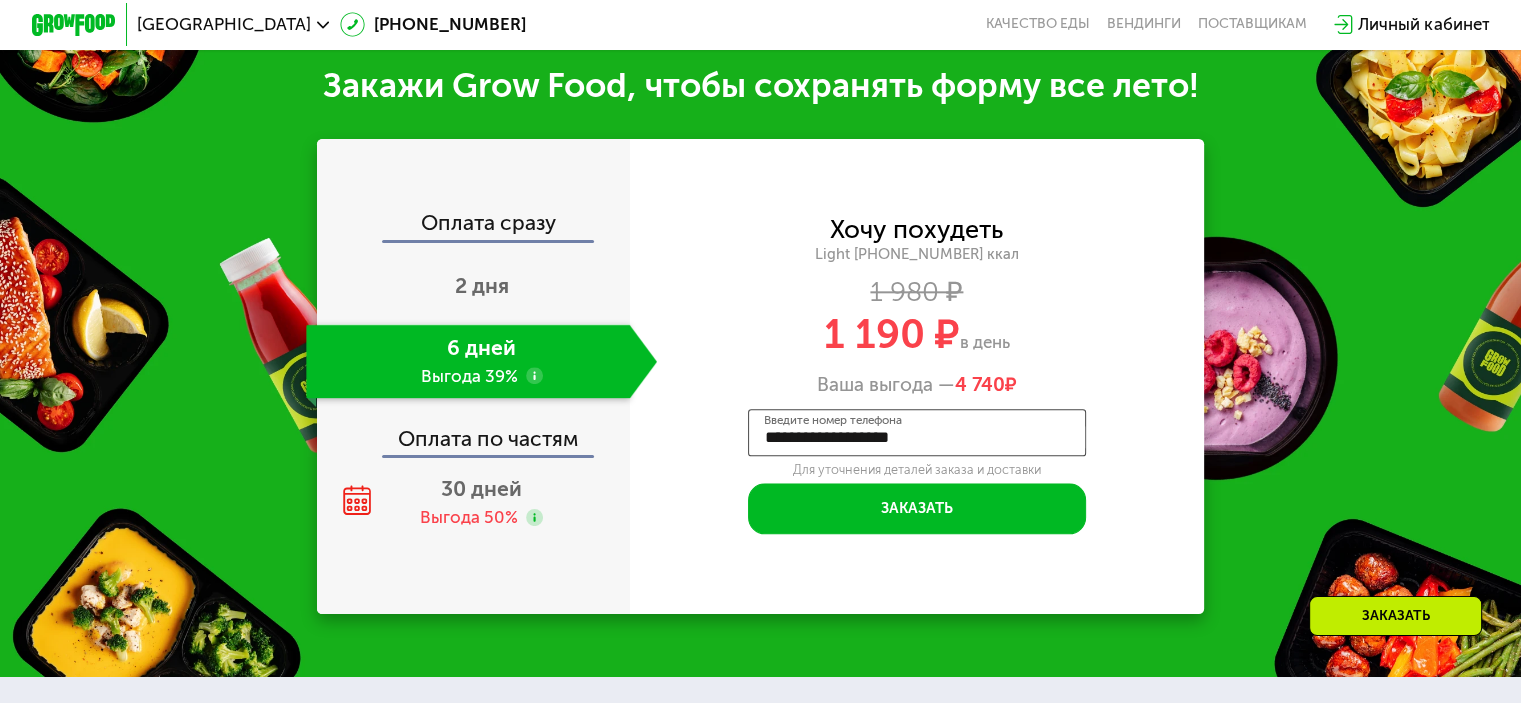 drag, startPoint x: 808, startPoint y: 447, endPoint x: 795, endPoint y: 439, distance: 15.264338 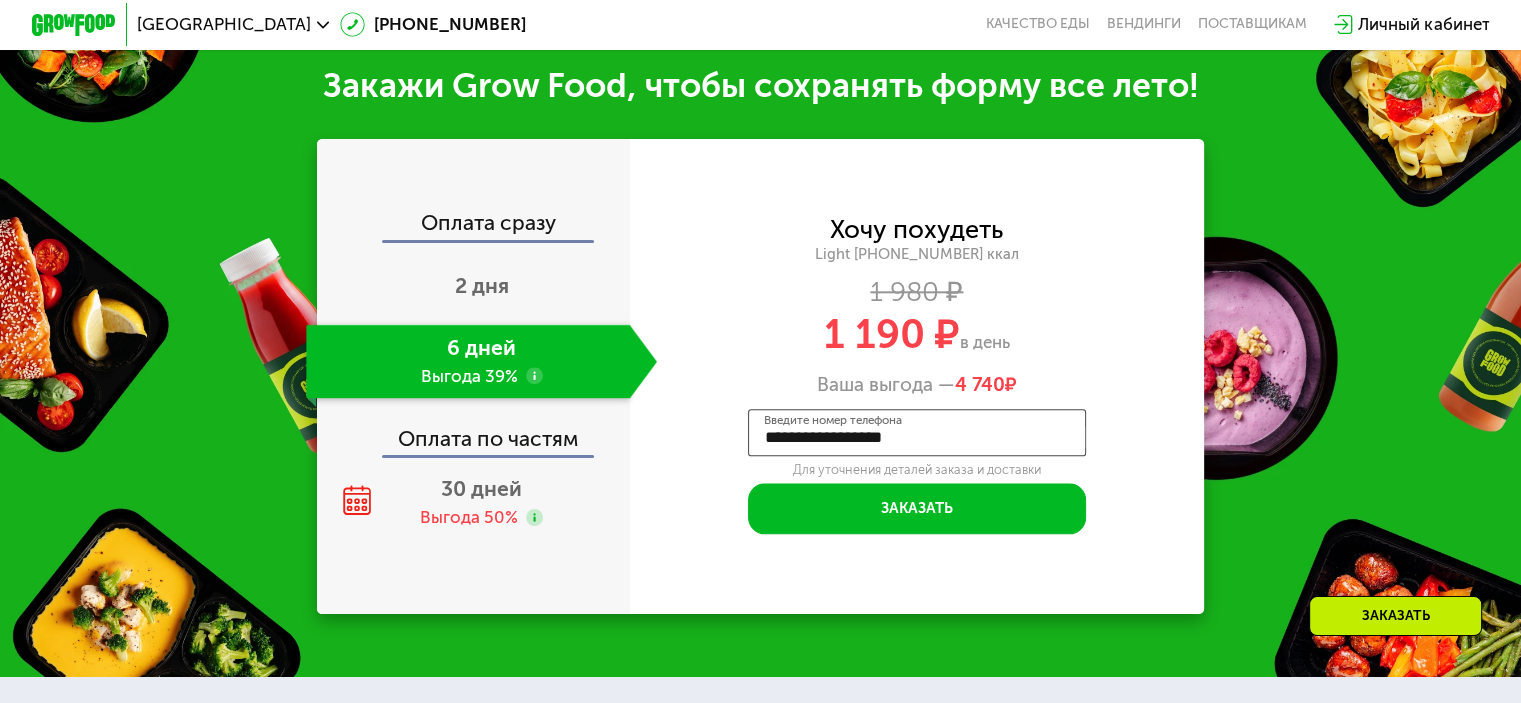 drag, startPoint x: 920, startPoint y: 443, endPoint x: 804, endPoint y: 420, distance: 118.258194 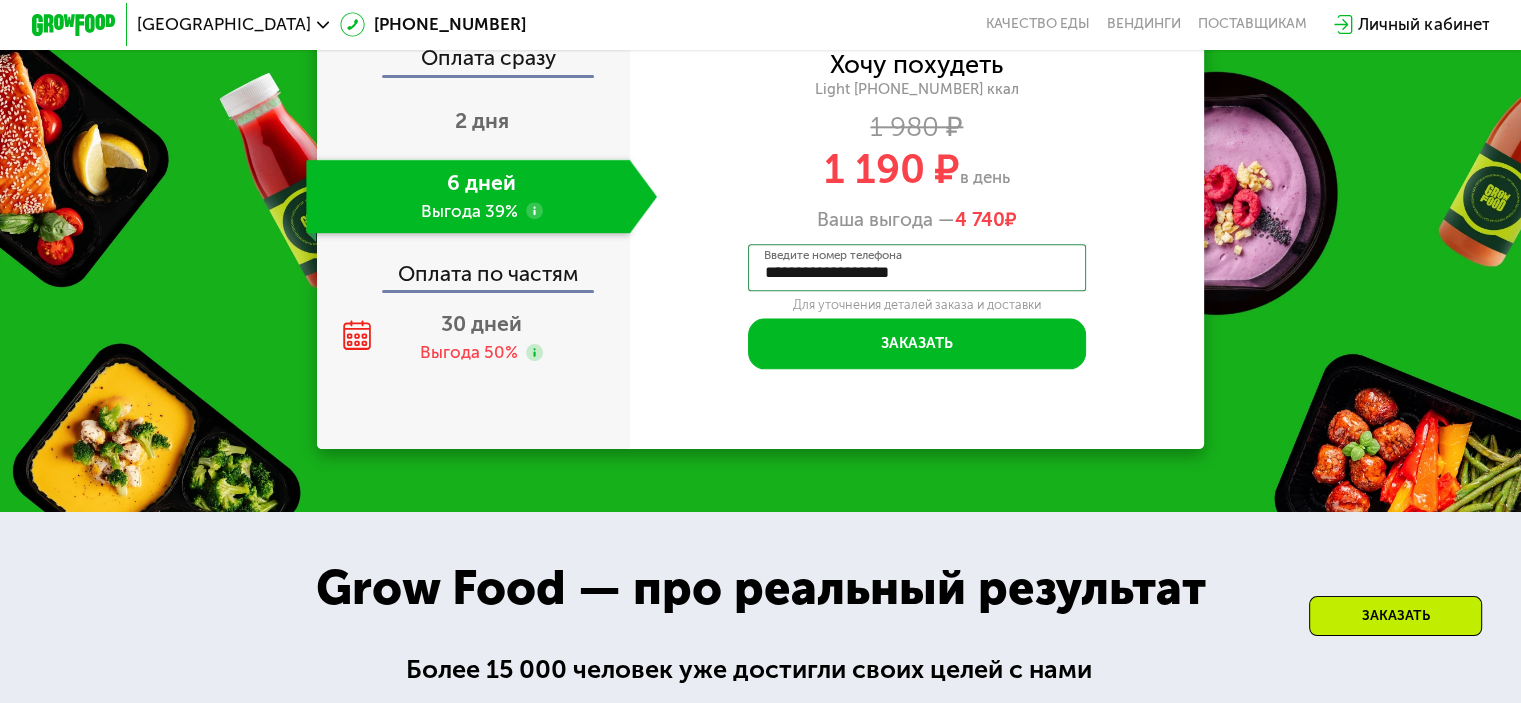scroll, scrollTop: 2401, scrollLeft: 0, axis: vertical 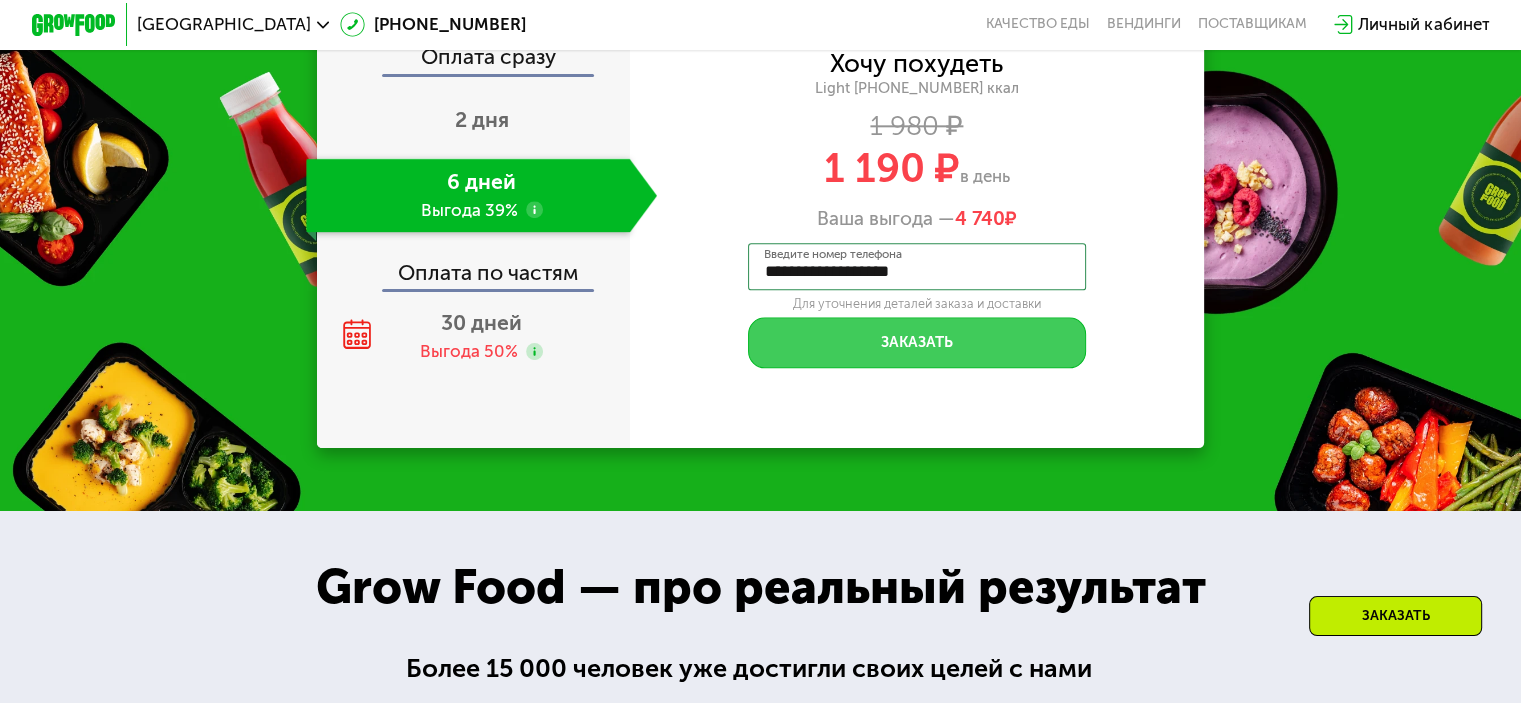 type on "**********" 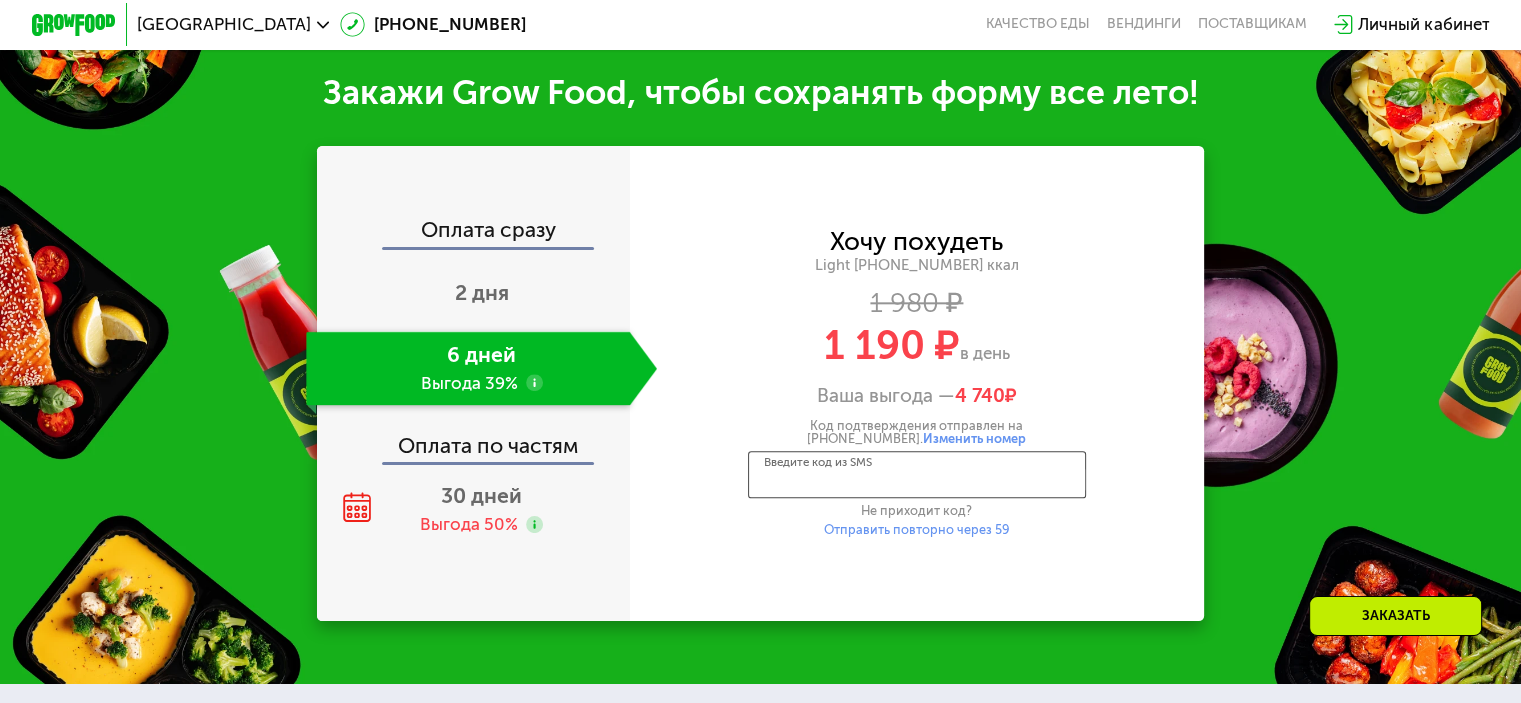 scroll, scrollTop: 2068, scrollLeft: 0, axis: vertical 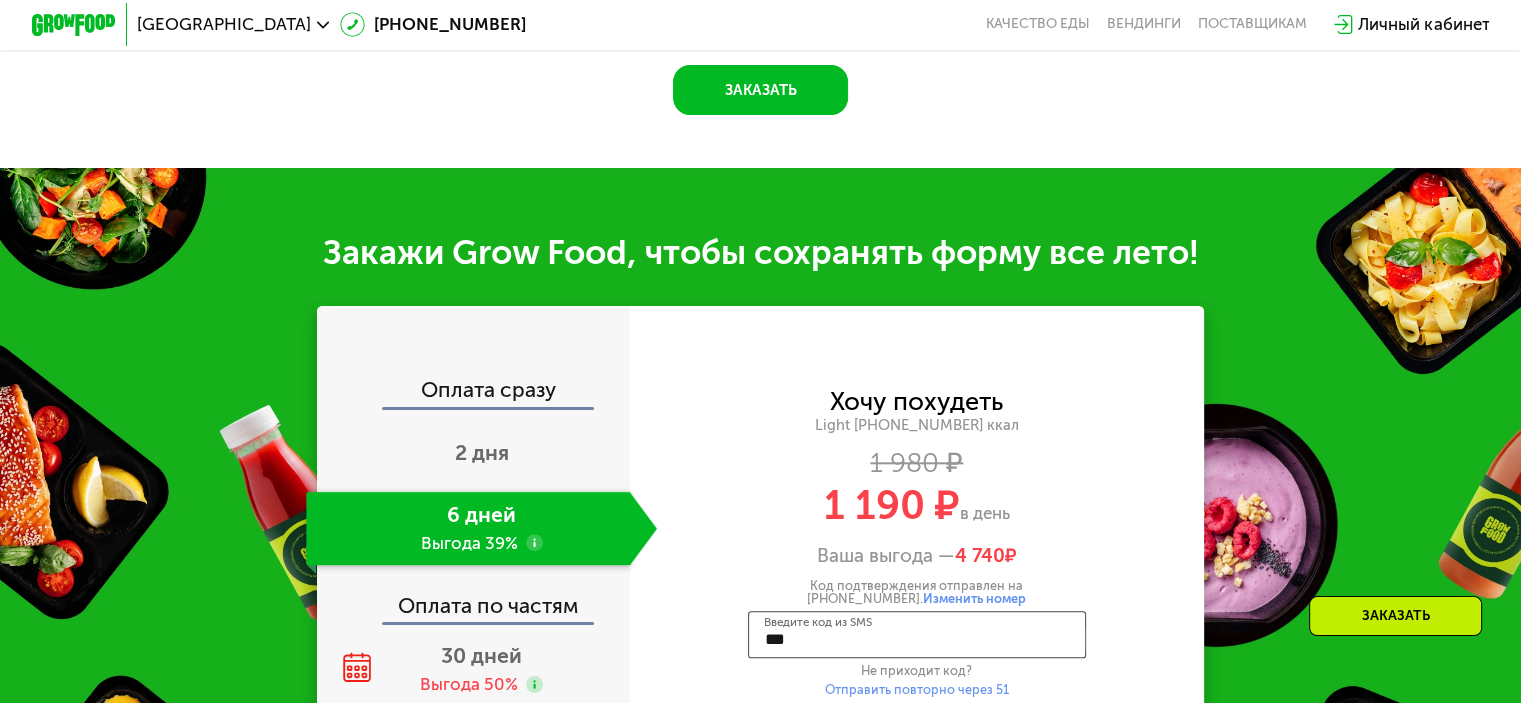 type on "****" 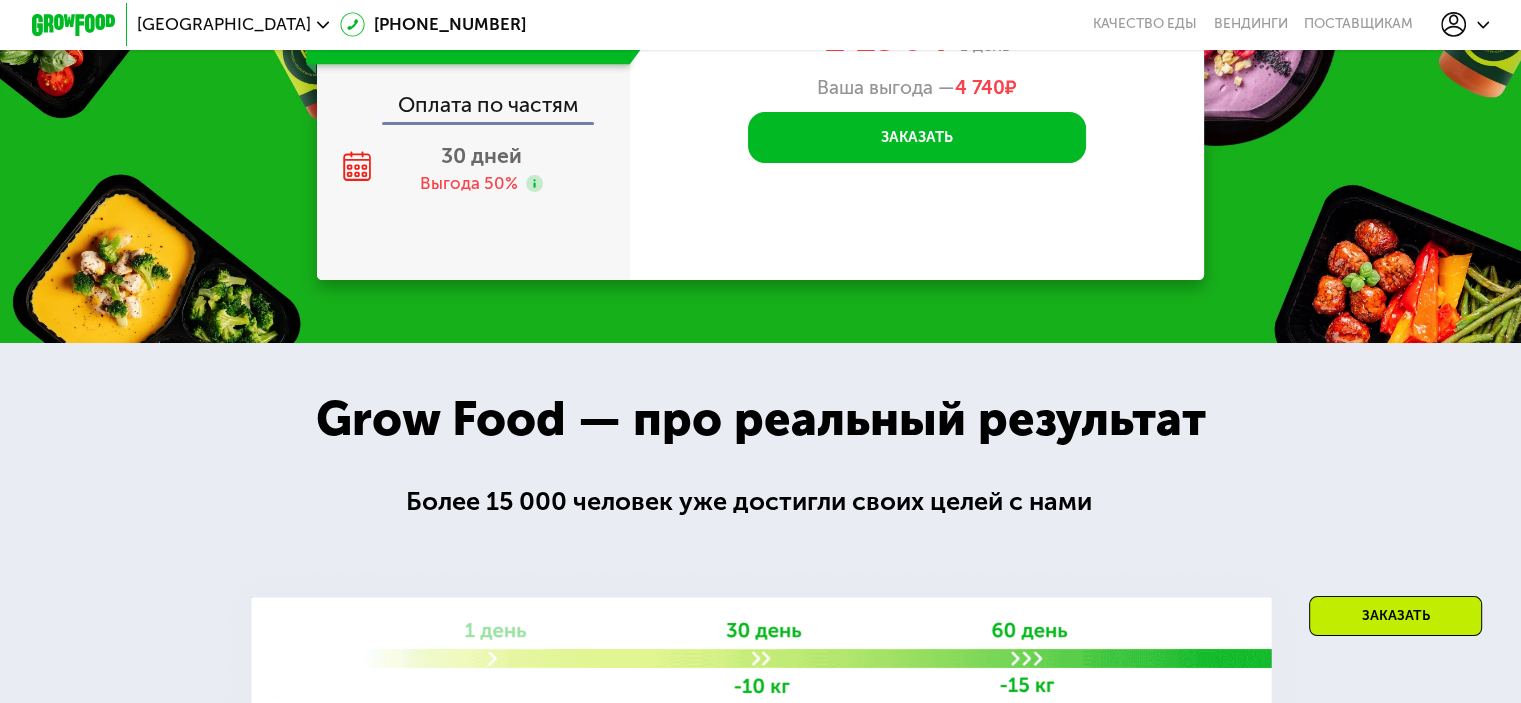 scroll, scrollTop: 0, scrollLeft: 0, axis: both 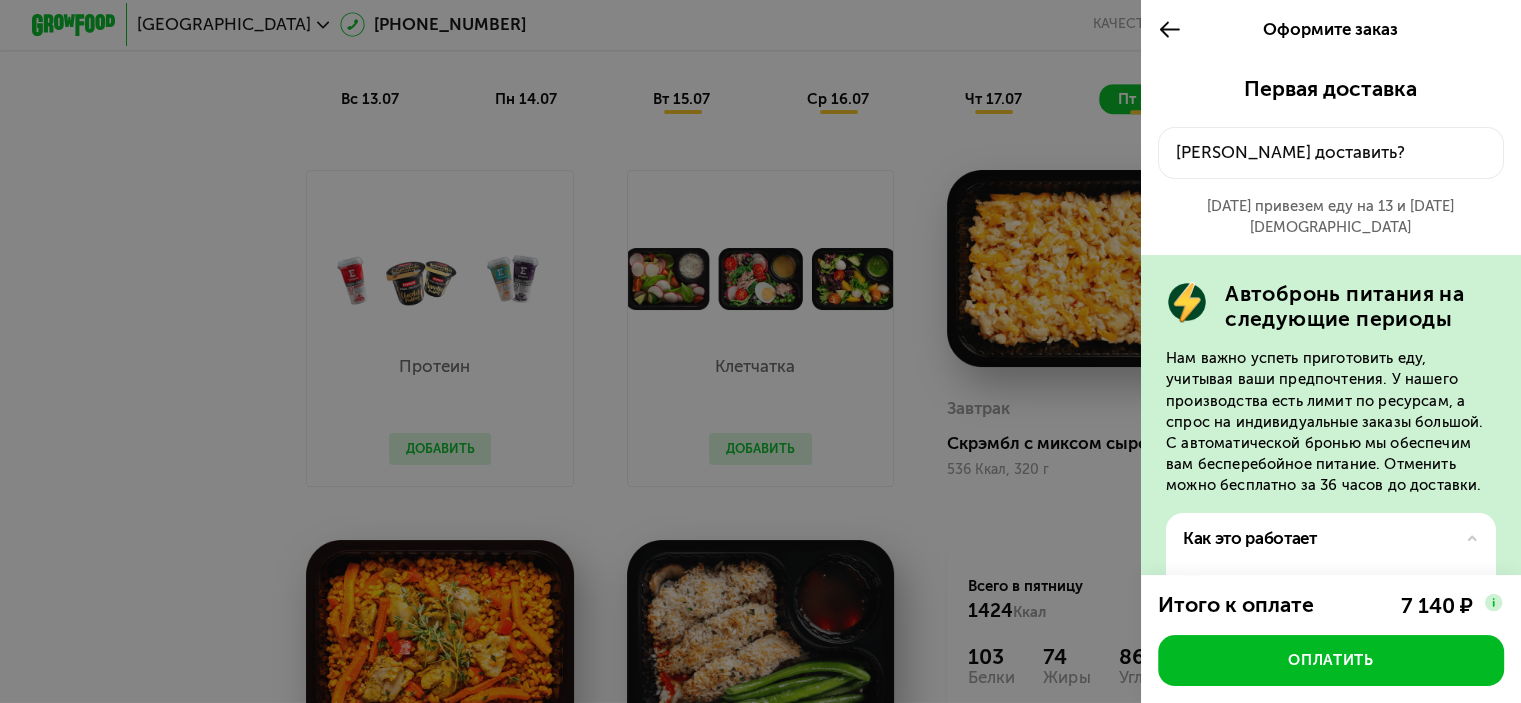 click at bounding box center [760, 351] 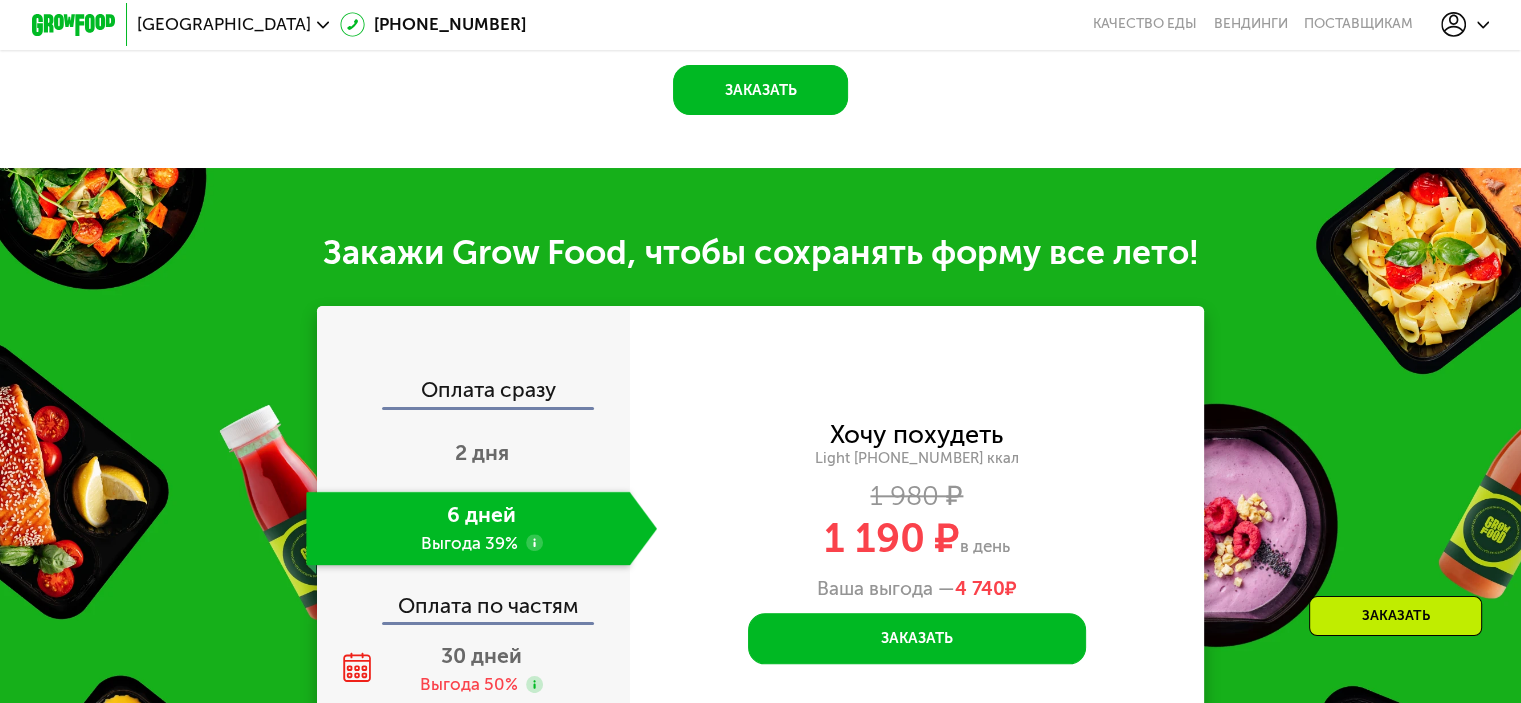 scroll, scrollTop: 2402, scrollLeft: 0, axis: vertical 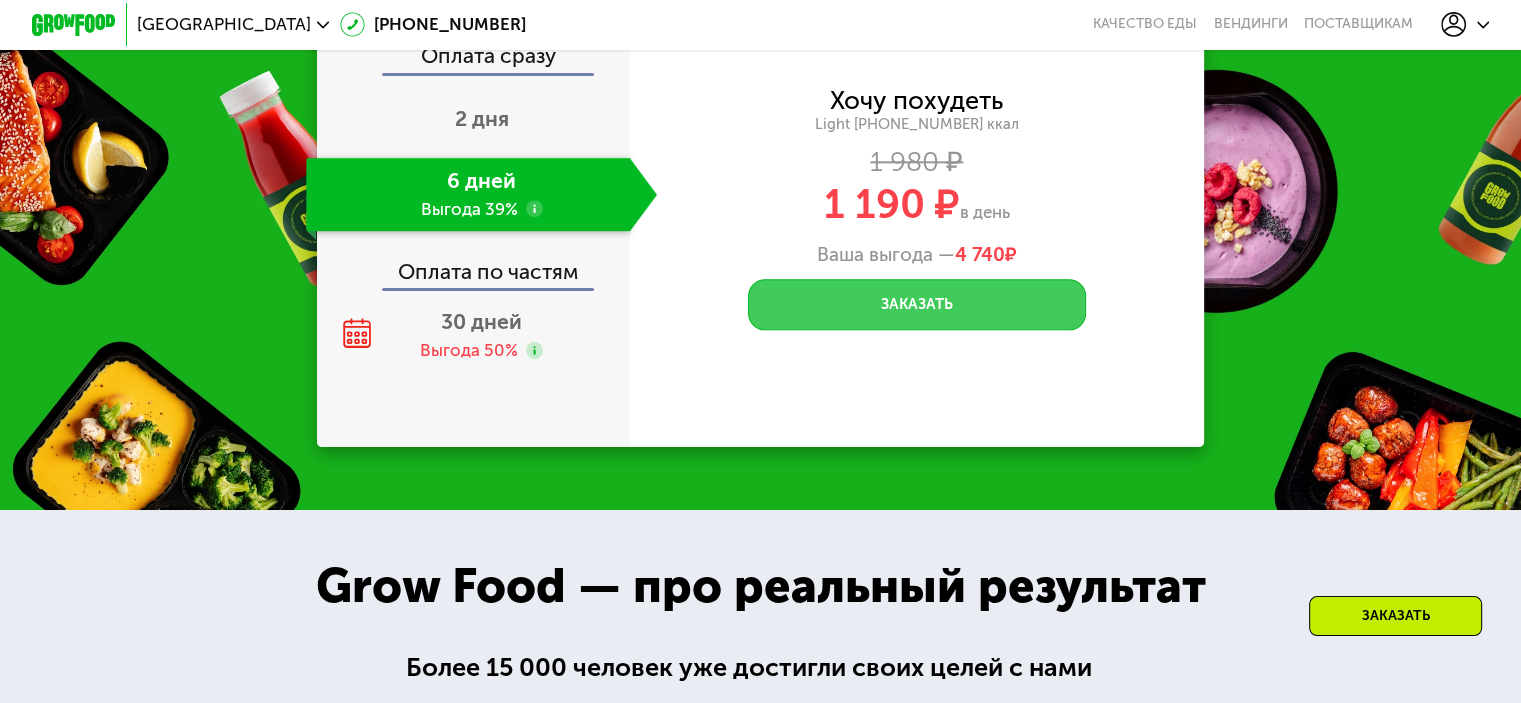 click on "Заказать" at bounding box center [917, 304] 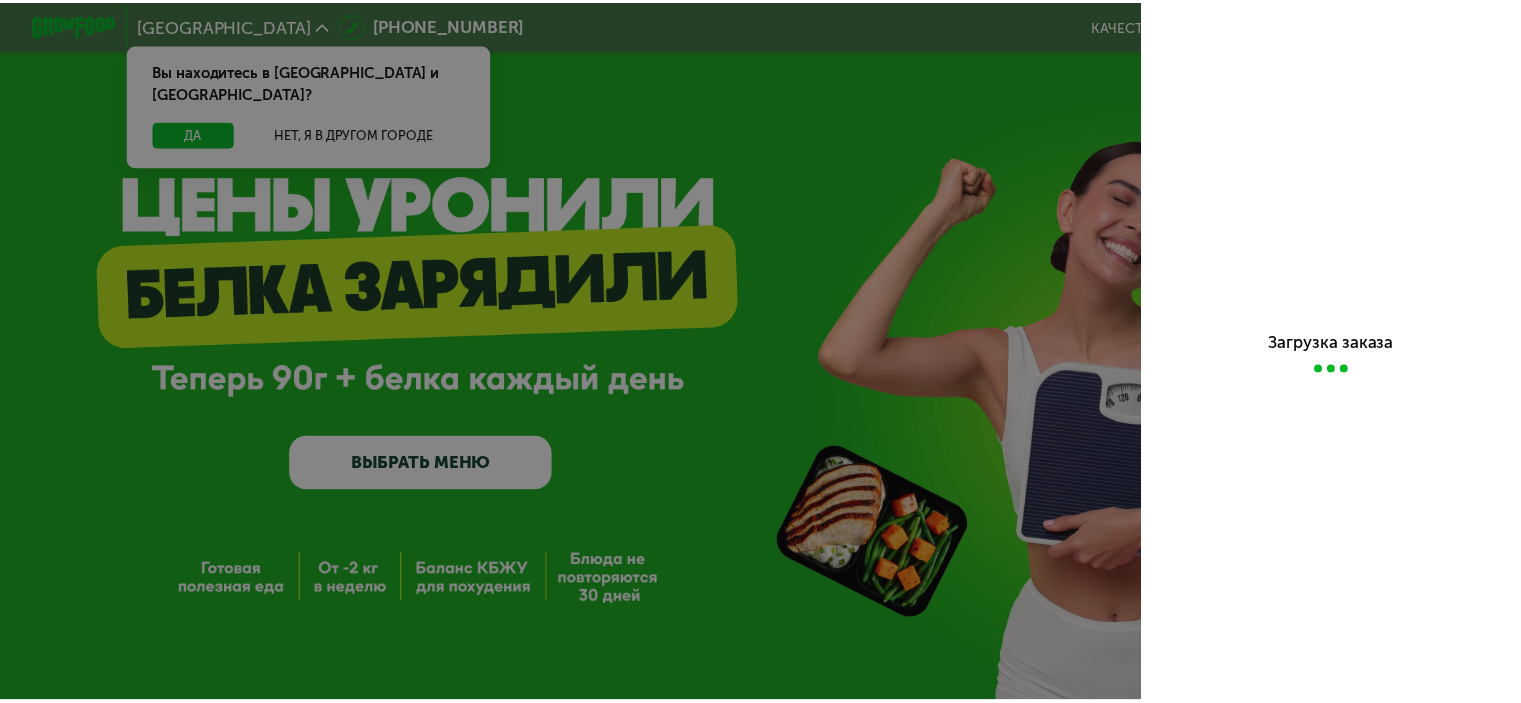scroll, scrollTop: 0, scrollLeft: 0, axis: both 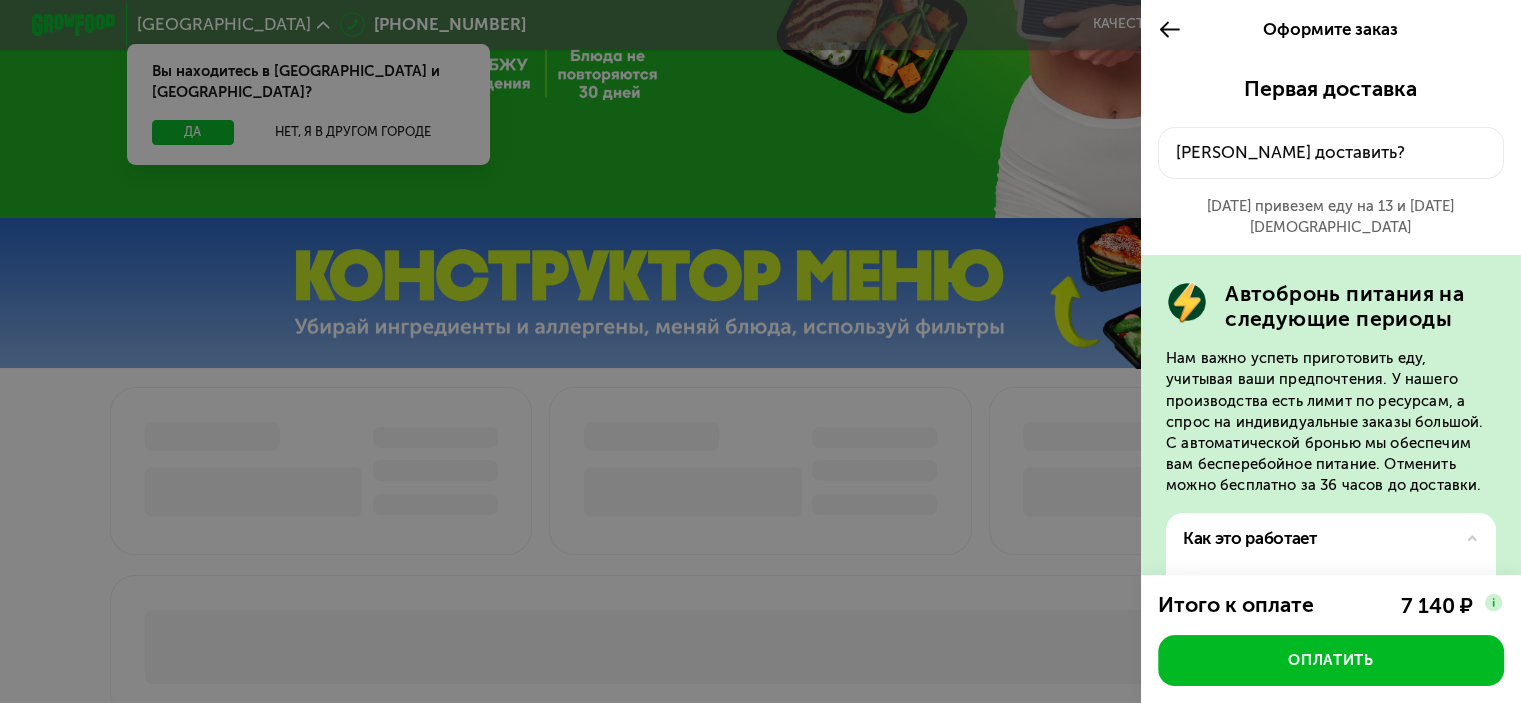 click at bounding box center [760, 351] 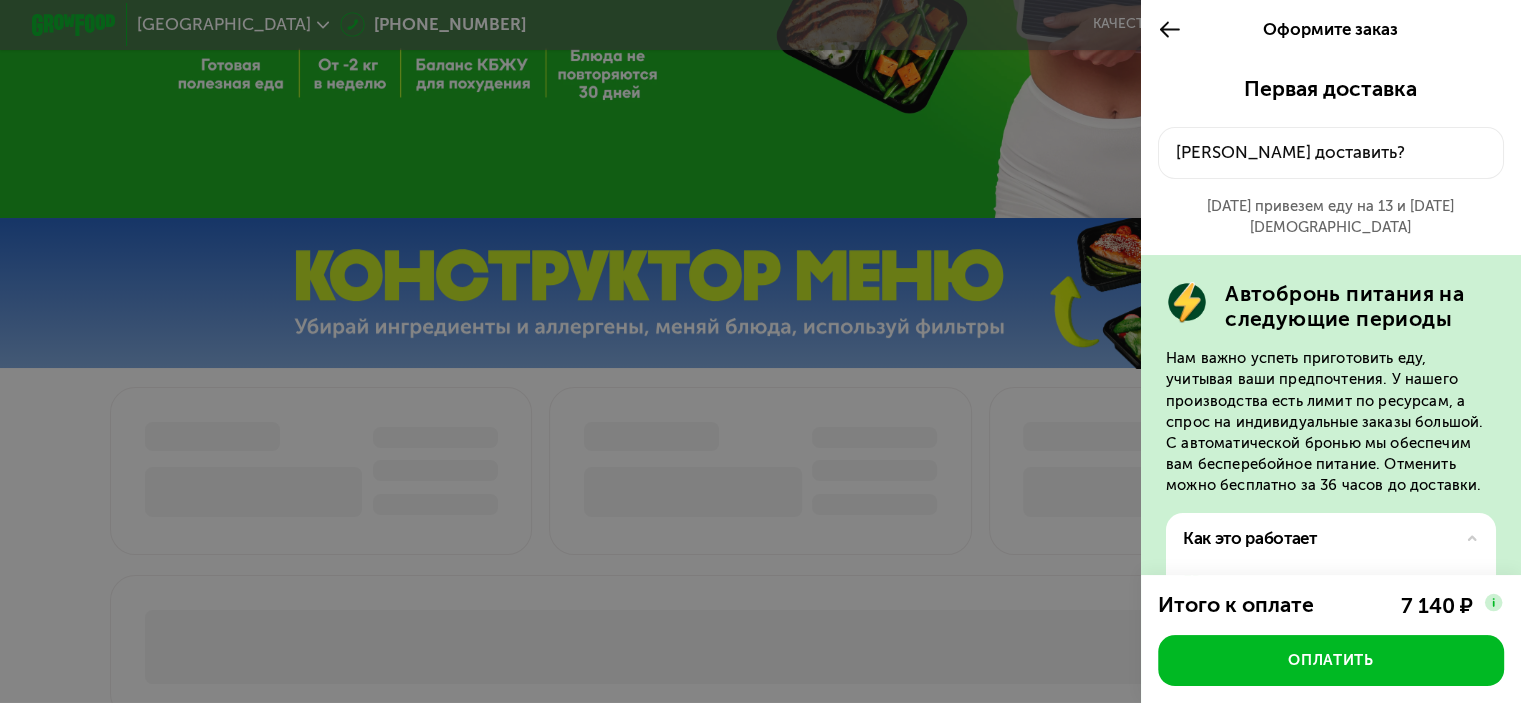 drag, startPoint x: 788, startPoint y: 471, endPoint x: 788, endPoint y: 453, distance: 18 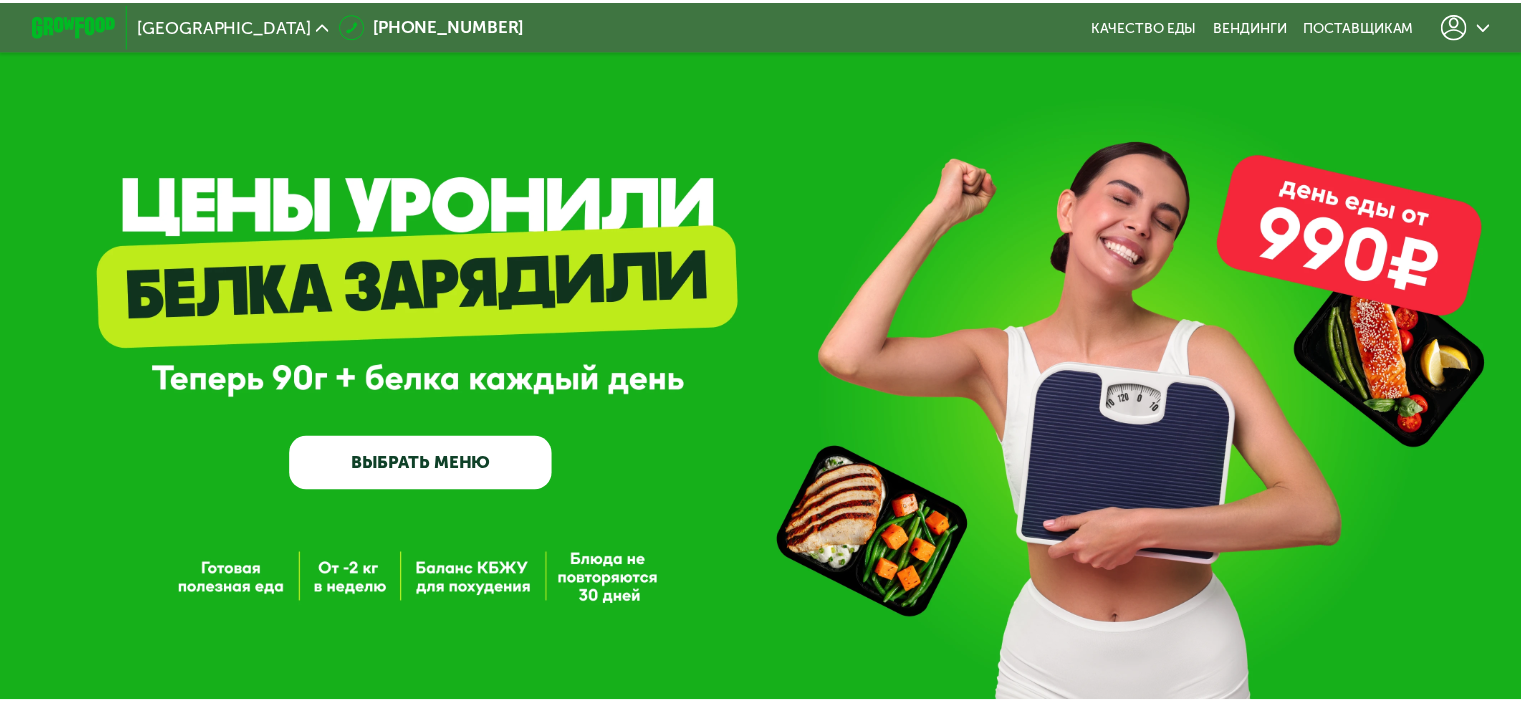 scroll, scrollTop: 0, scrollLeft: 0, axis: both 